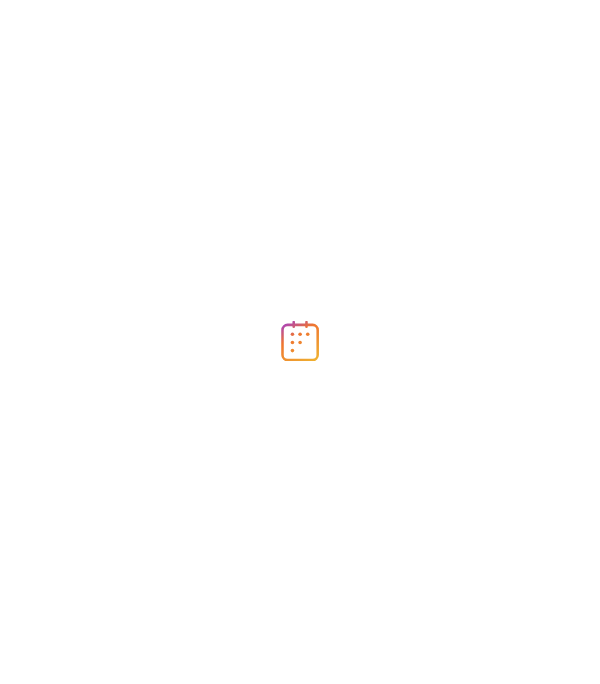 scroll, scrollTop: 0, scrollLeft: 0, axis: both 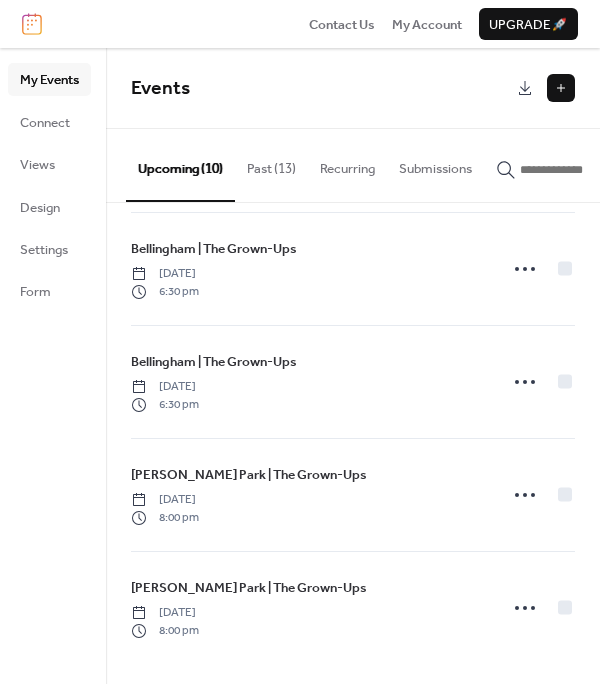 click at bounding box center (561, 88) 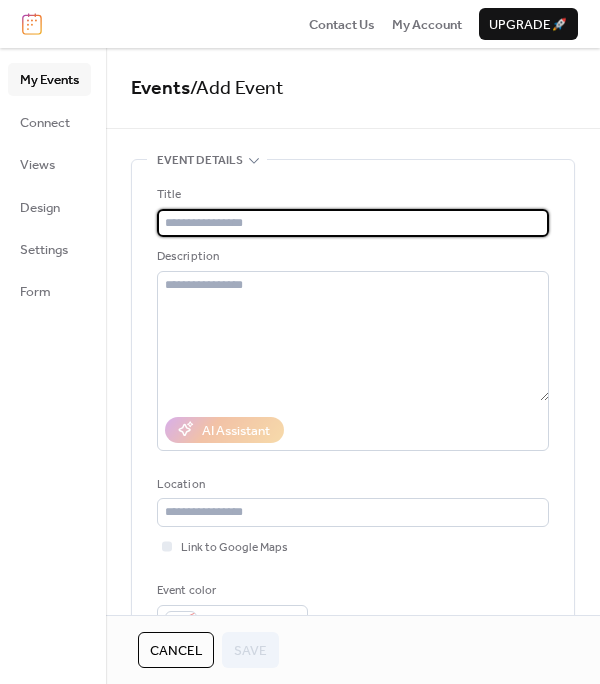 click at bounding box center (353, 223) 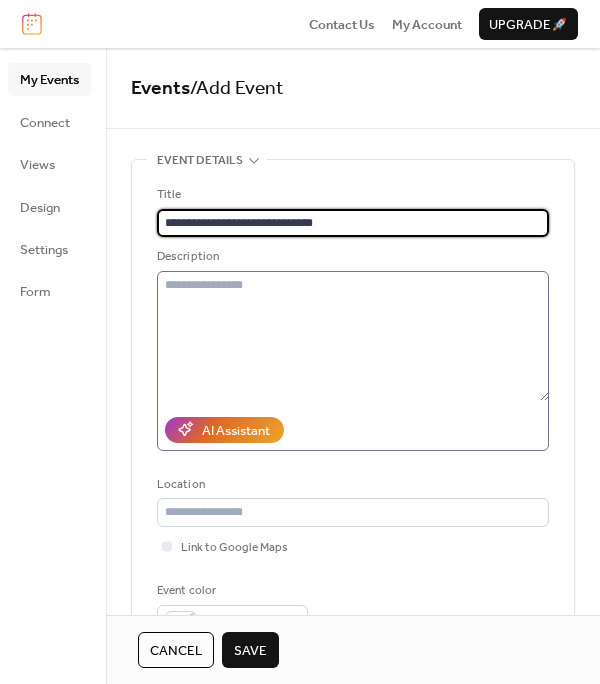 type on "**********" 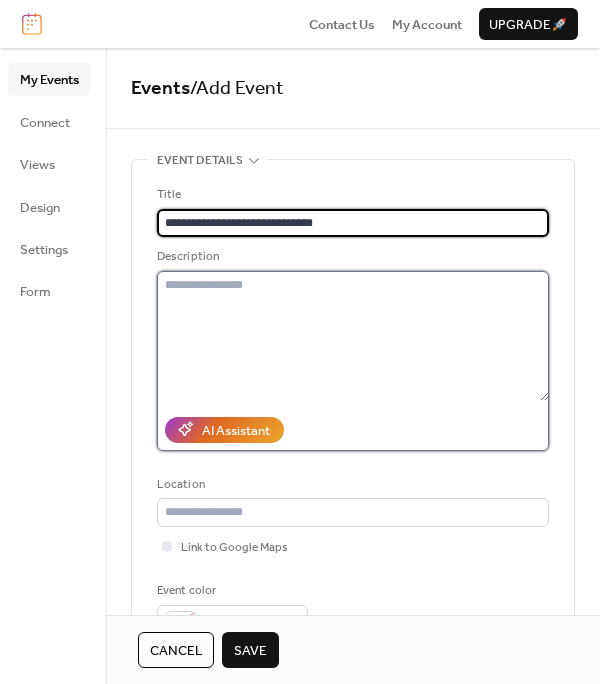 click at bounding box center (353, 336) 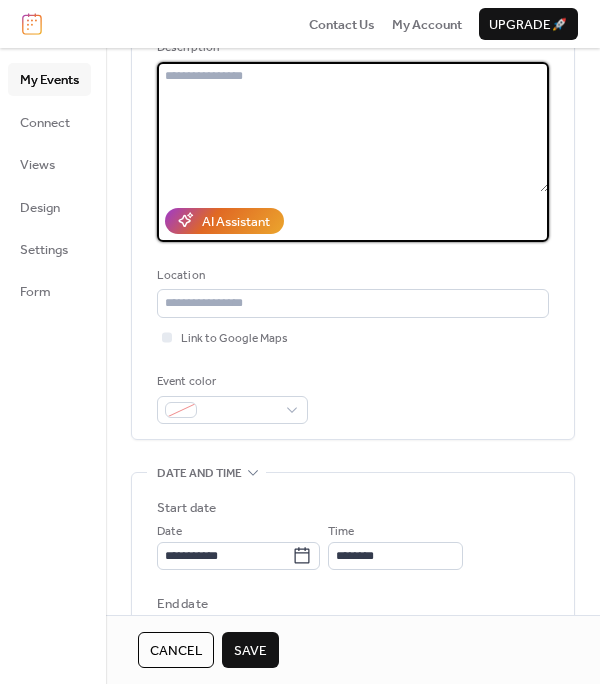 scroll, scrollTop: 235, scrollLeft: 0, axis: vertical 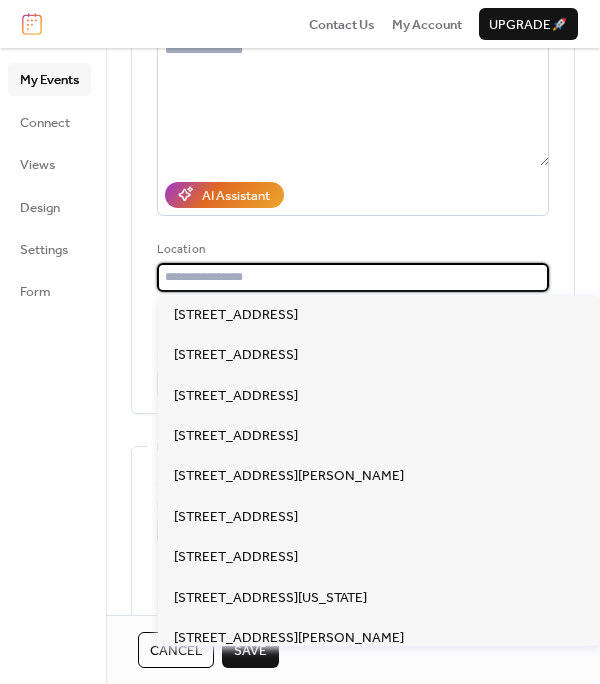 click at bounding box center [353, 277] 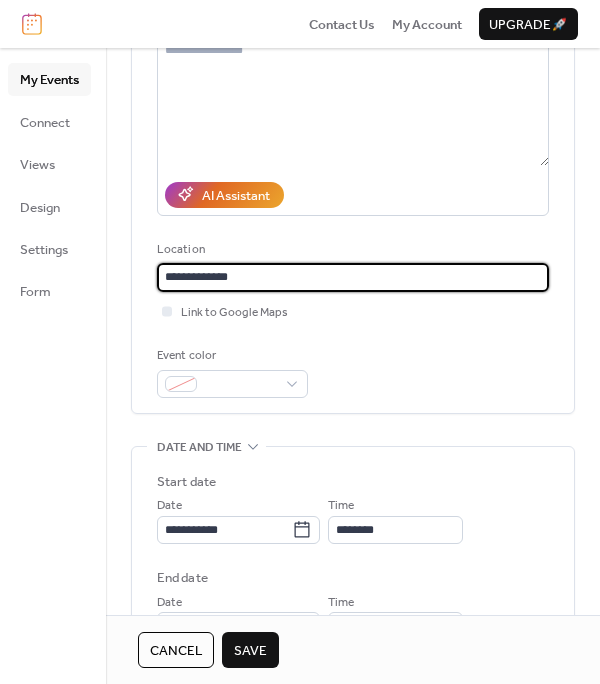 type on "**********" 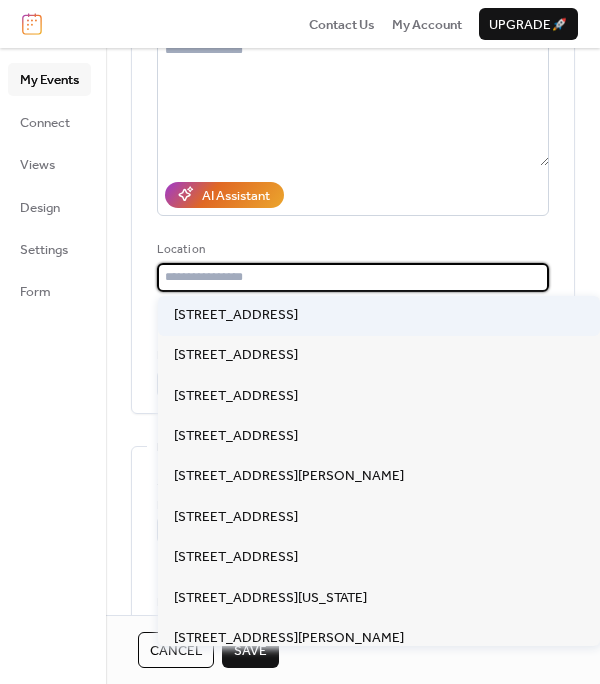 paste on "**********" 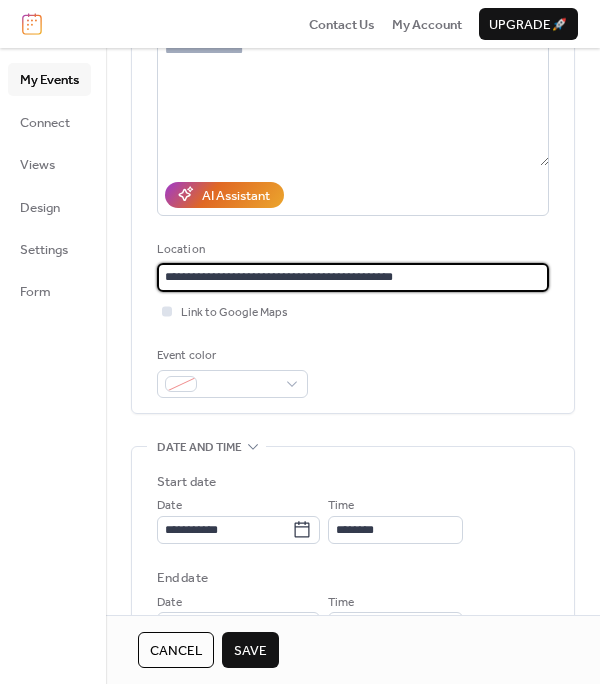 type on "**********" 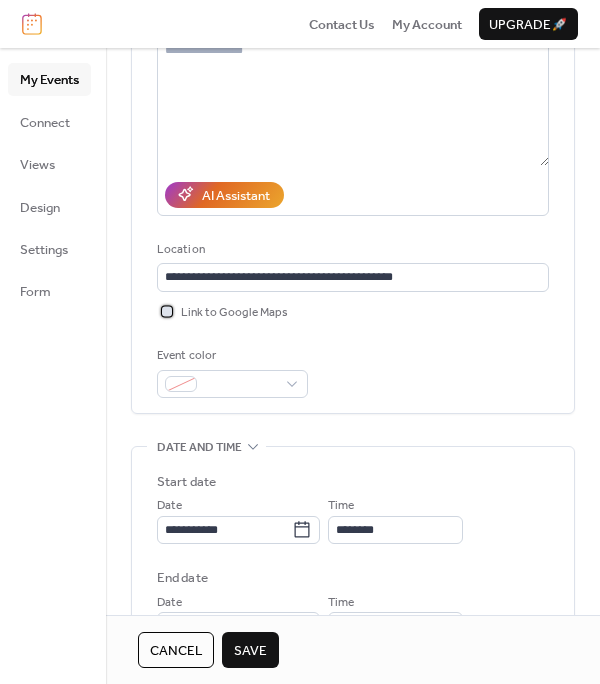 click on "Link to Google Maps" at bounding box center (234, 313) 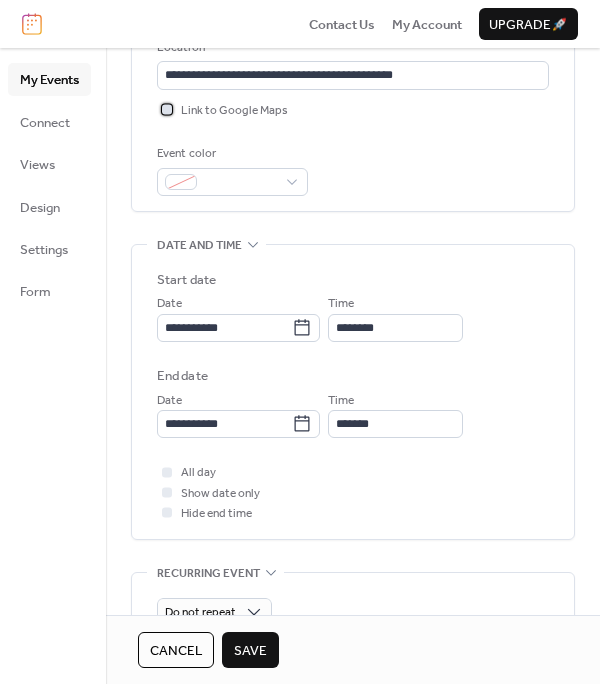 scroll, scrollTop: 465, scrollLeft: 0, axis: vertical 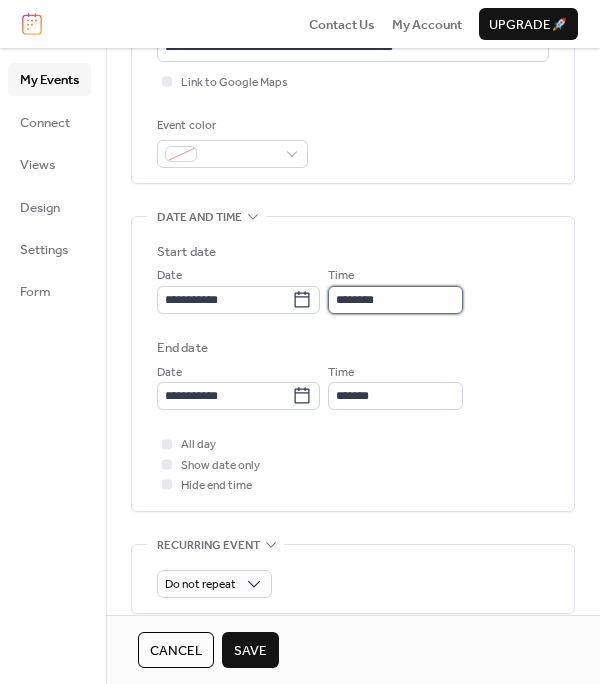 click on "********" at bounding box center [395, 300] 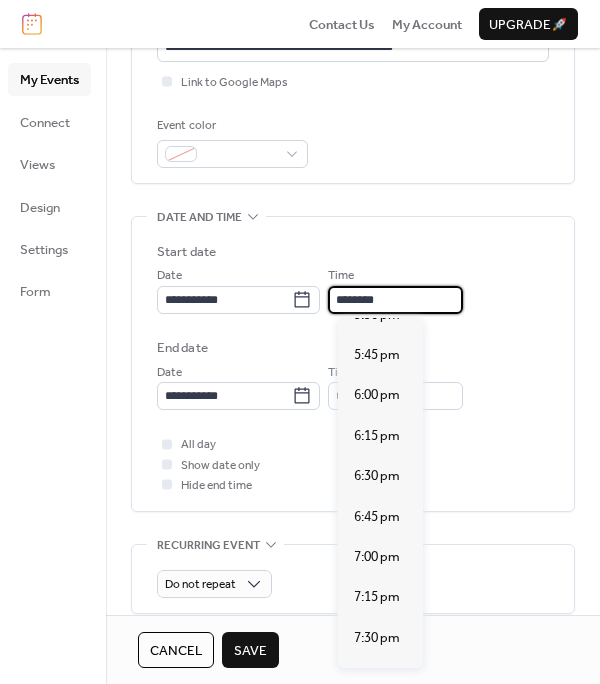 scroll, scrollTop: 2868, scrollLeft: 0, axis: vertical 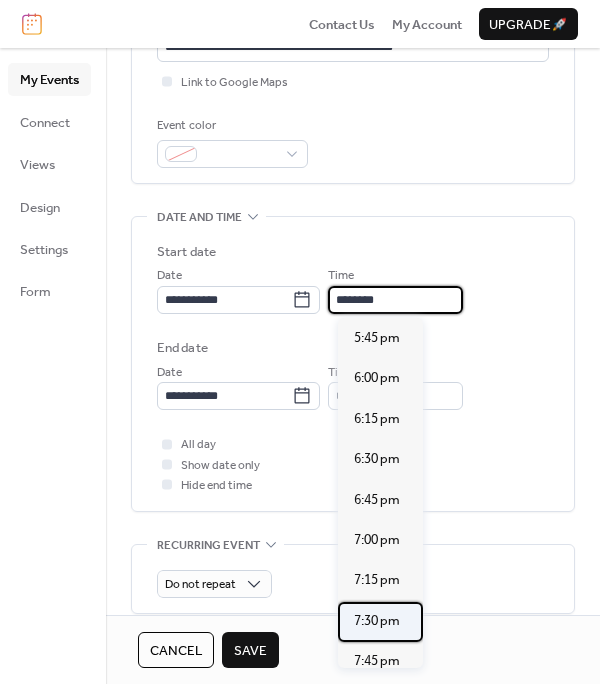 click on "7:30 pm" at bounding box center (377, 621) 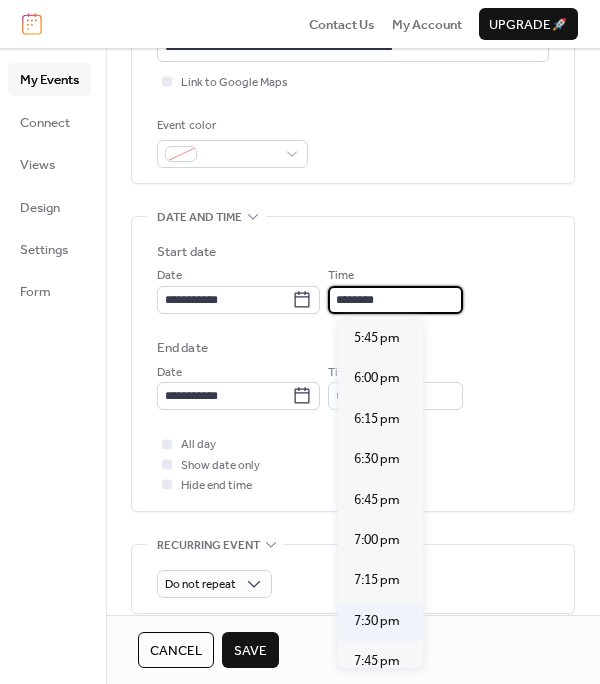 type on "*******" 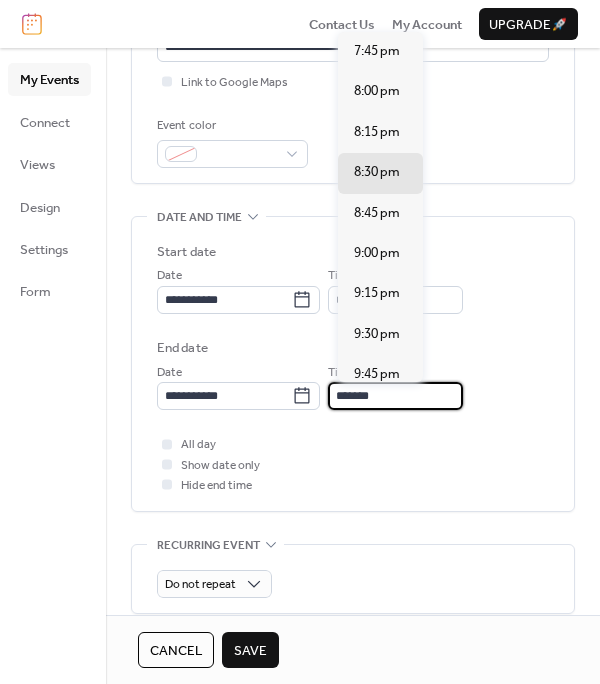 click on "*******" at bounding box center [395, 396] 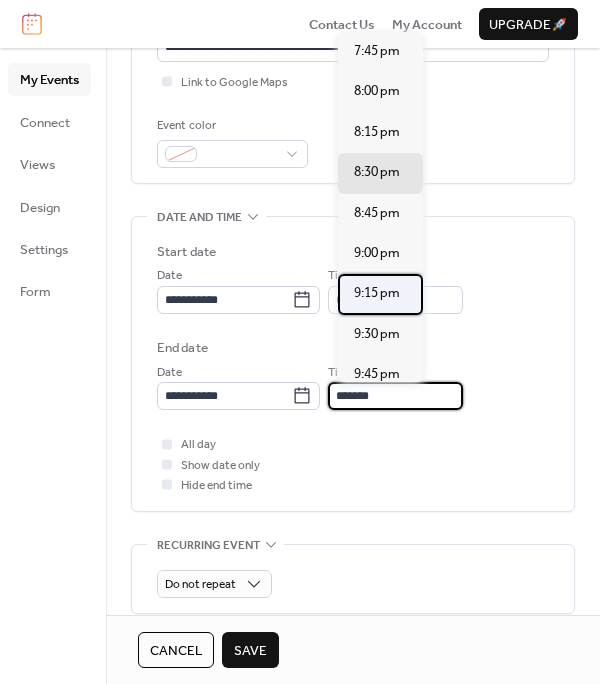 click on "9:15 pm" at bounding box center (377, 293) 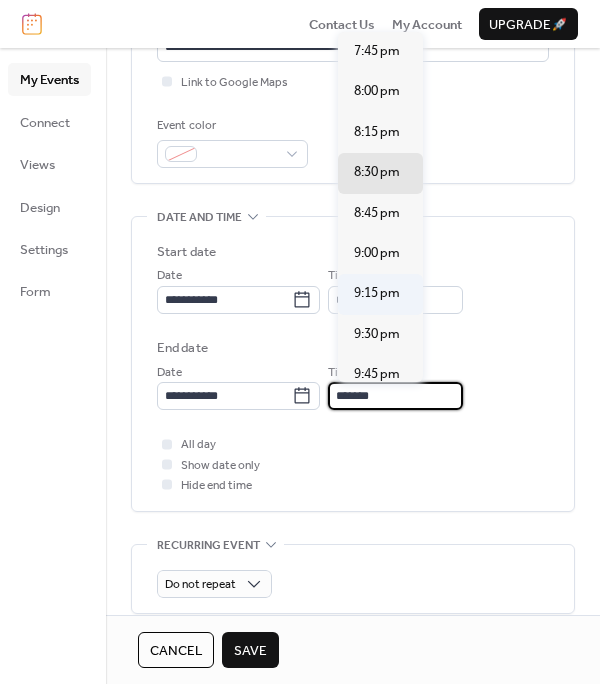 type on "*******" 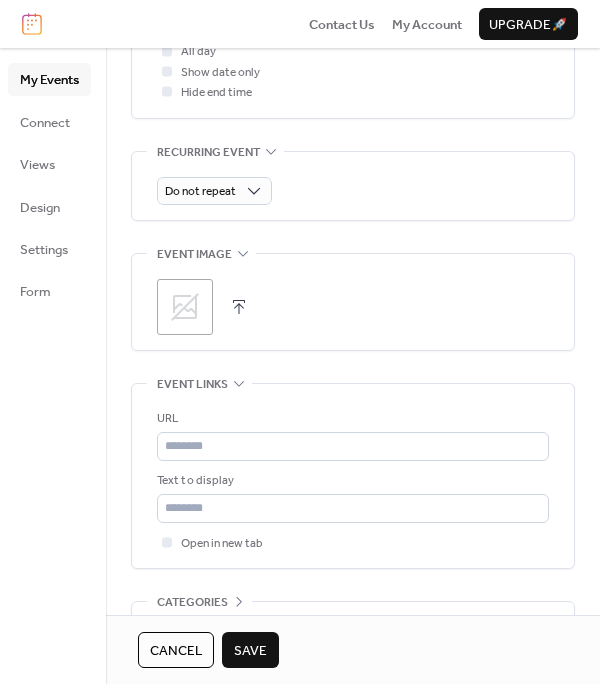 scroll, scrollTop: 882, scrollLeft: 0, axis: vertical 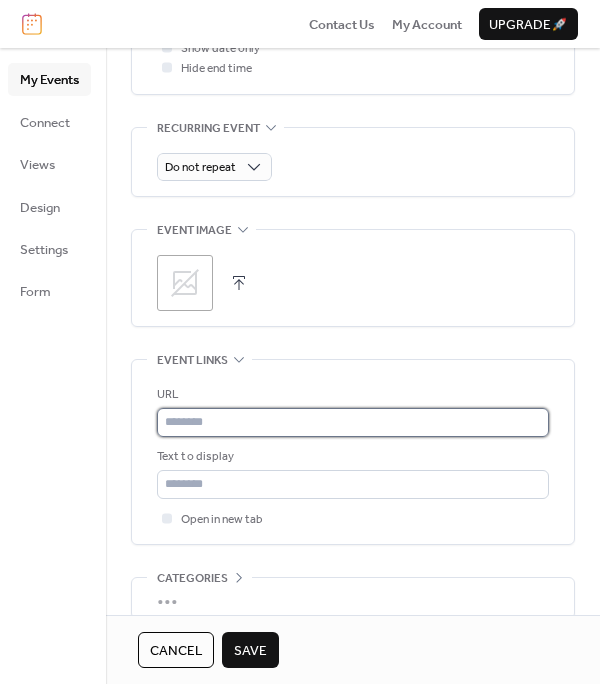 click at bounding box center (353, 422) 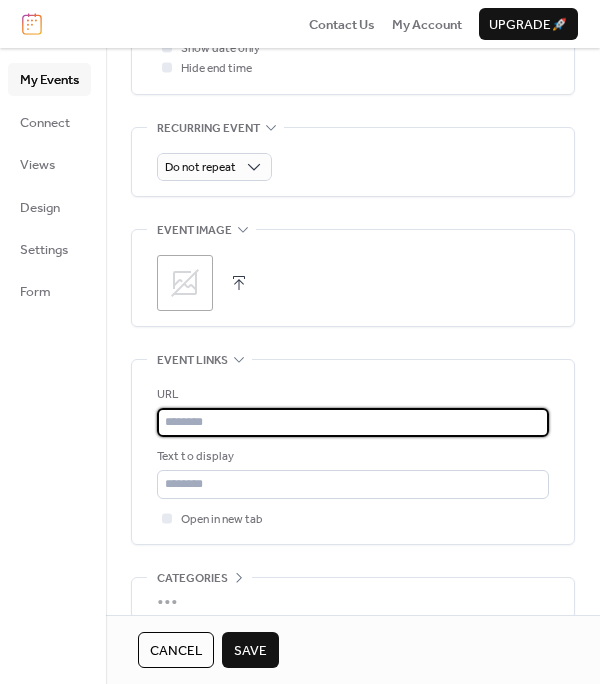paste on "**********" 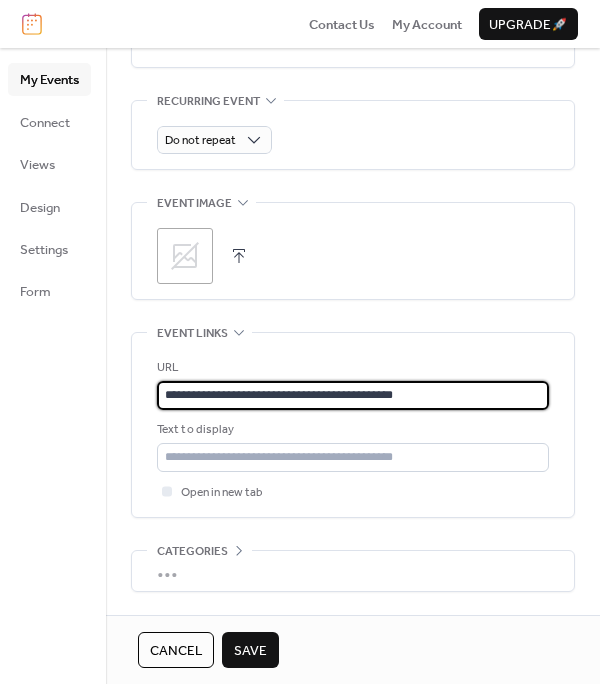 scroll, scrollTop: 911, scrollLeft: 0, axis: vertical 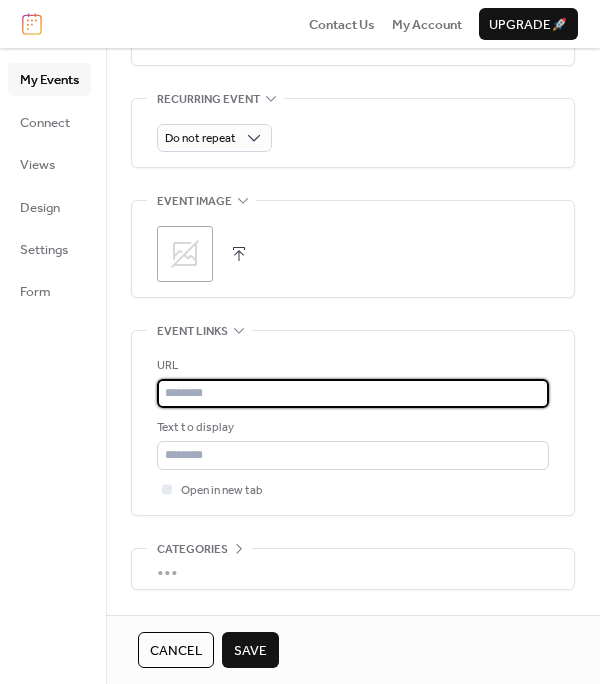paste on "**********" 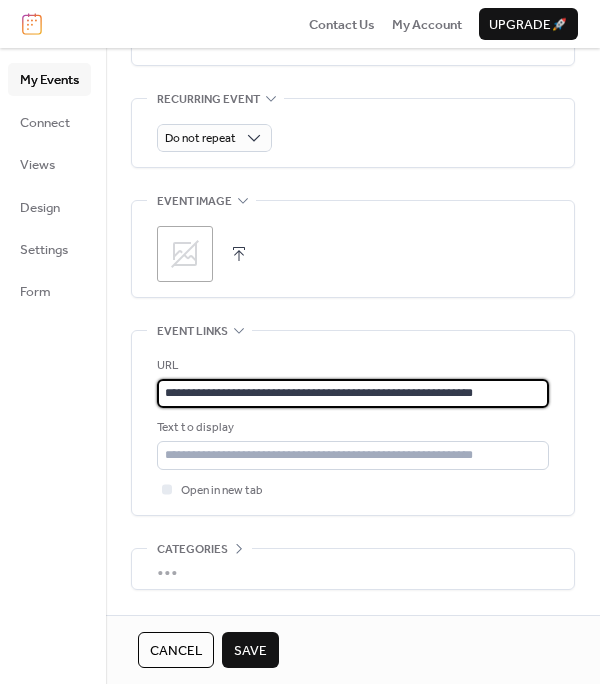 scroll, scrollTop: 980, scrollLeft: 0, axis: vertical 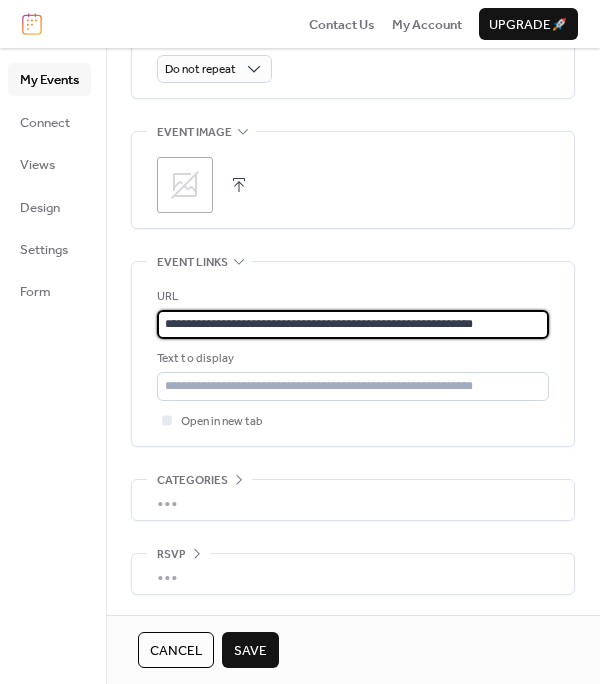 type on "**********" 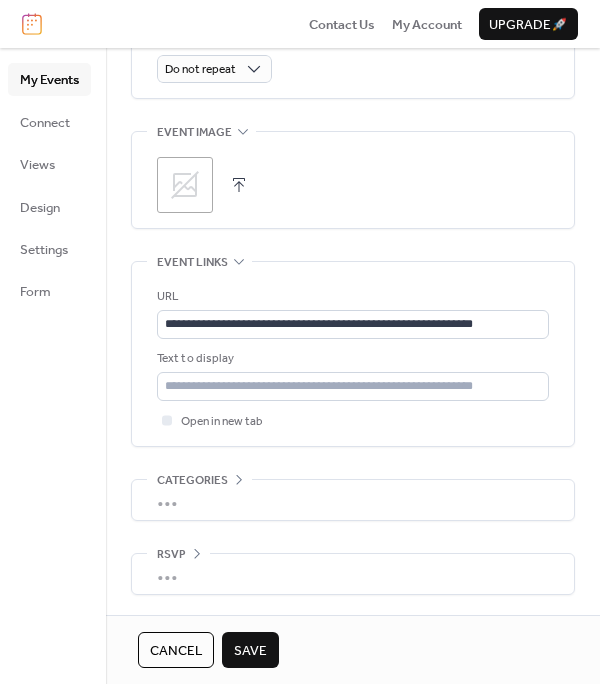 click on "Save" at bounding box center [250, 651] 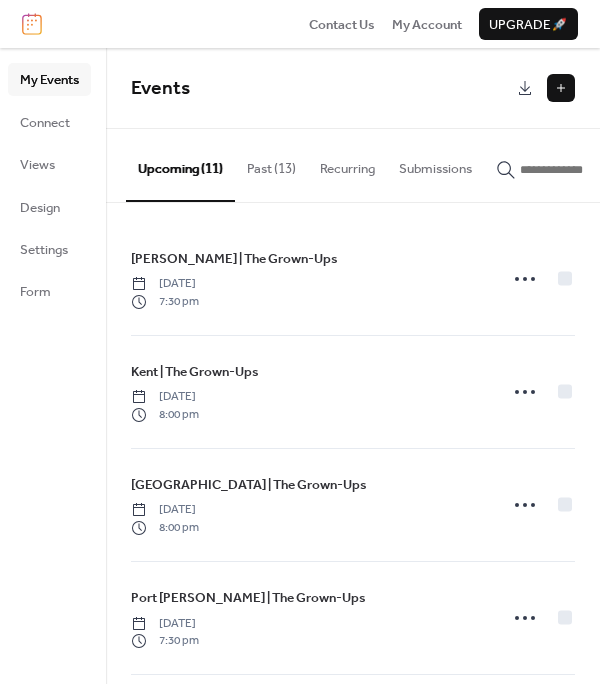 click at bounding box center (561, 88) 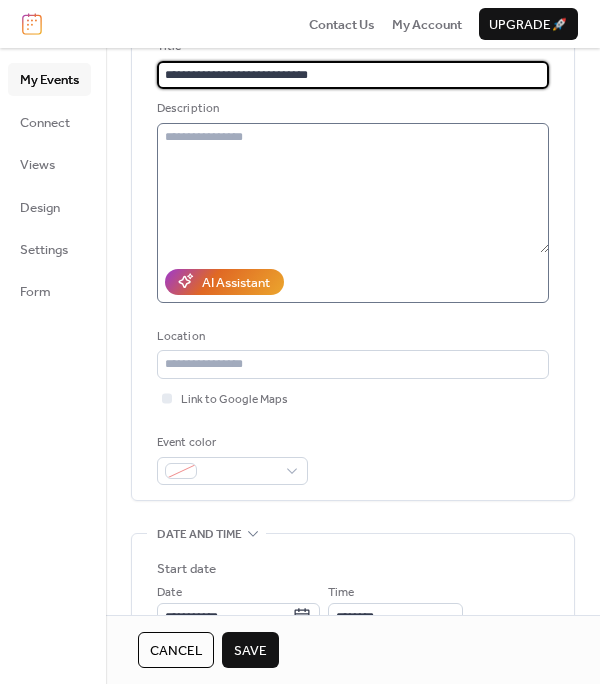 scroll, scrollTop: 172, scrollLeft: 0, axis: vertical 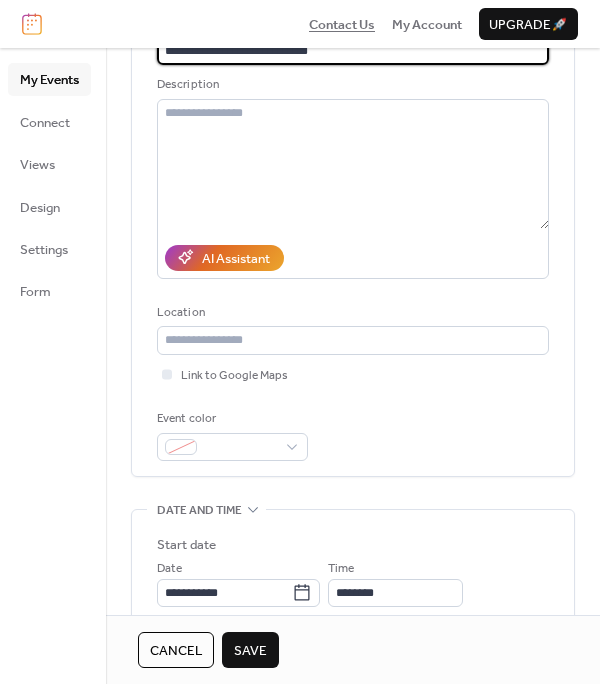 type on "**********" 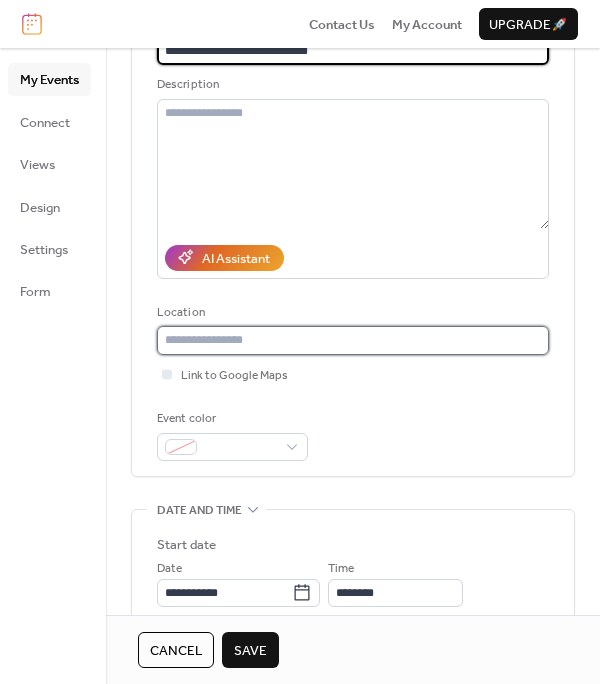 click at bounding box center (353, 340) 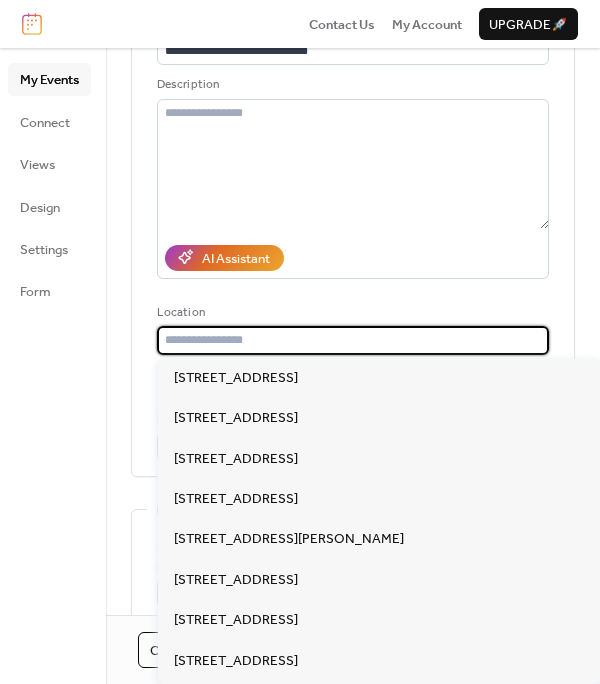 paste on "**********" 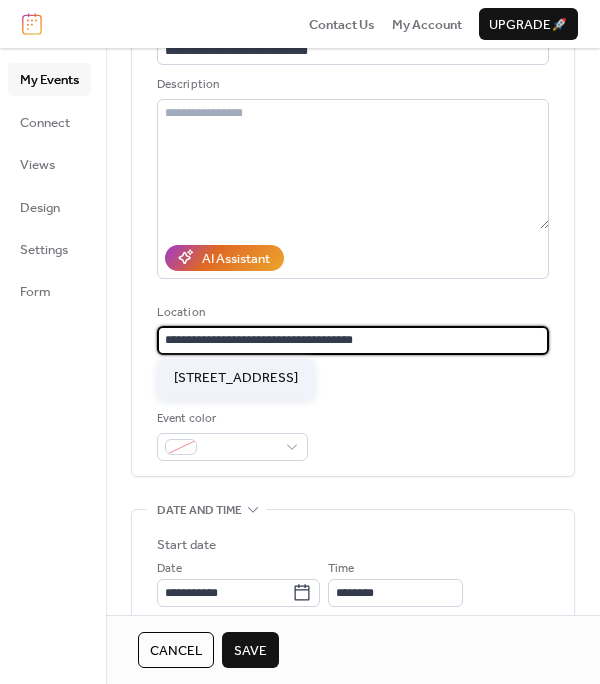 type on "**********" 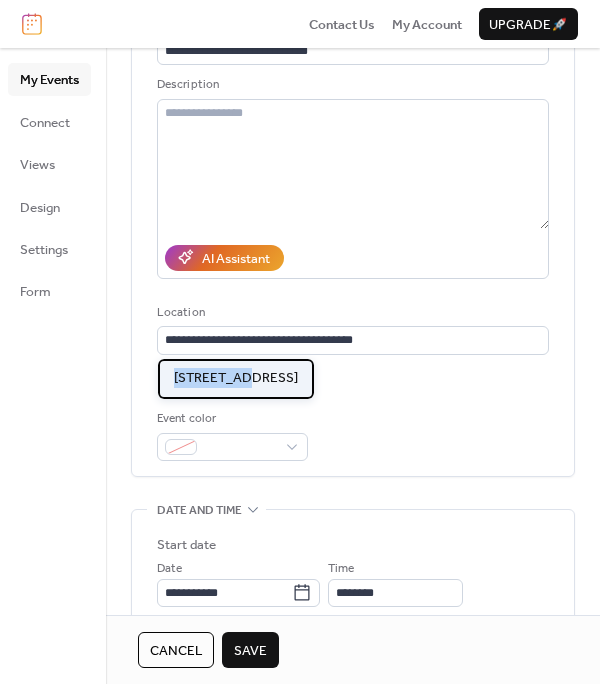 click on "1000 N 50th St, Seattle, WA 98103, USA" at bounding box center [236, 379] 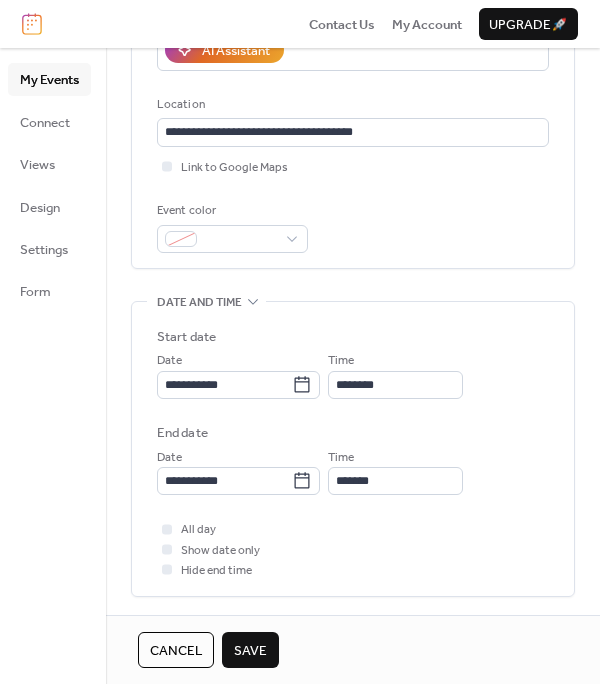 scroll, scrollTop: 407, scrollLeft: 0, axis: vertical 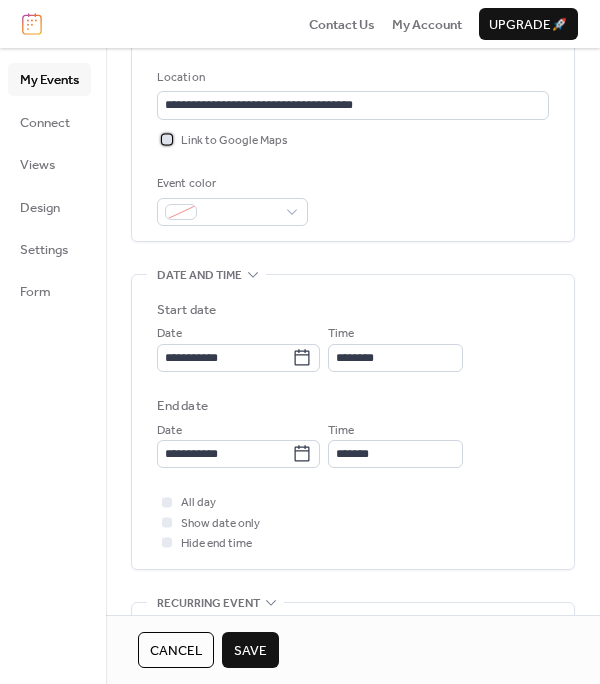 click on "Link to Google Maps" at bounding box center (234, 141) 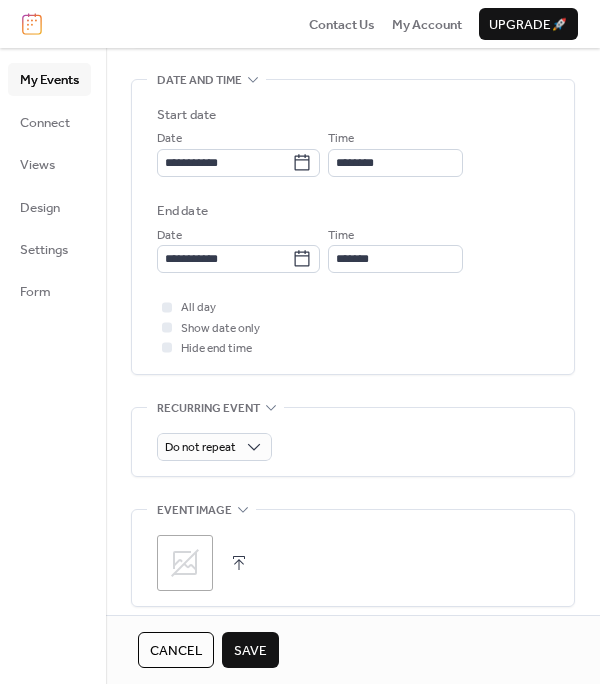 scroll, scrollTop: 618, scrollLeft: 0, axis: vertical 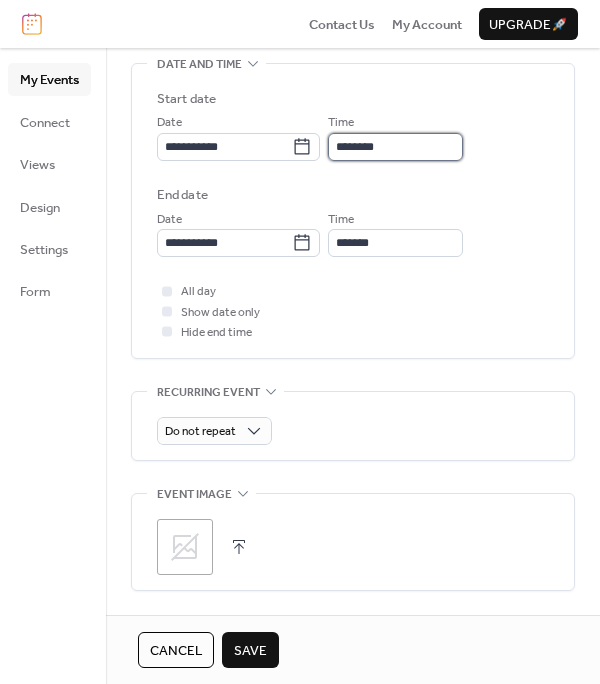 click on "********" at bounding box center (395, 147) 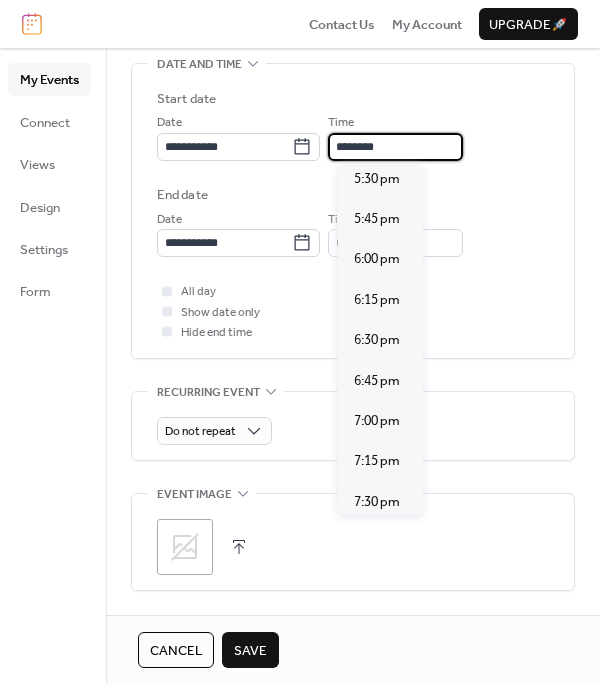 scroll, scrollTop: 2839, scrollLeft: 0, axis: vertical 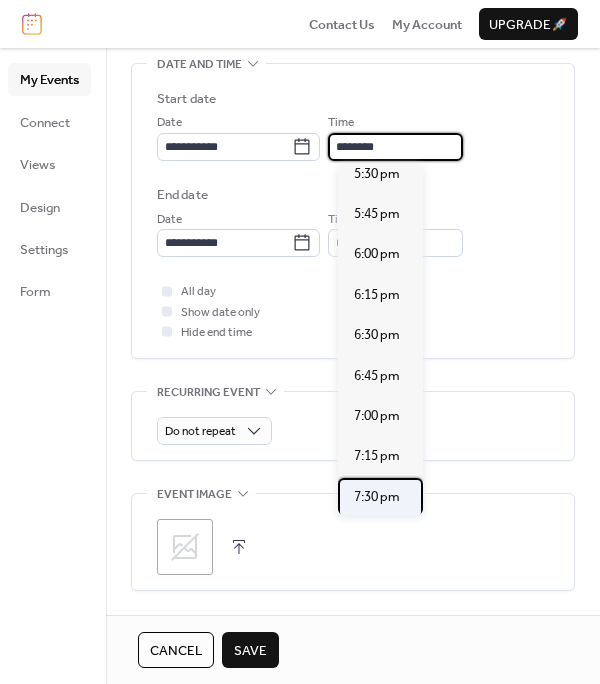 click on "7:30 pm" at bounding box center (377, 497) 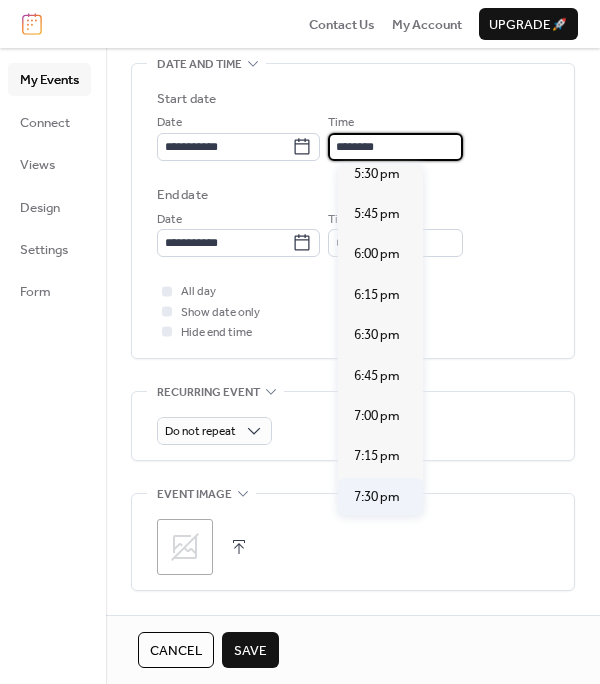 type on "*******" 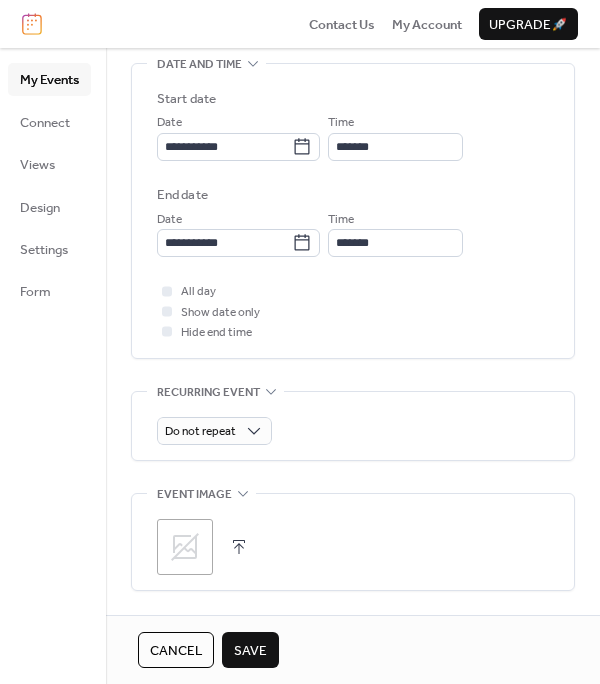 click on "Time *******" at bounding box center [395, 233] 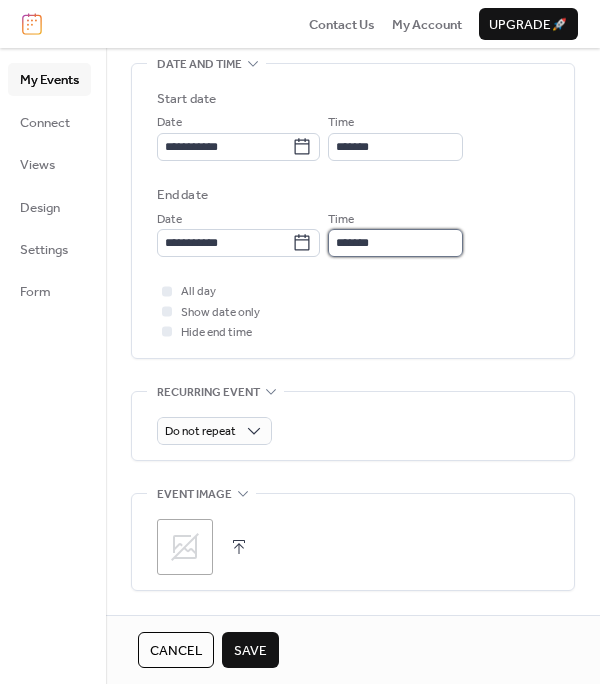 click on "*******" at bounding box center [395, 243] 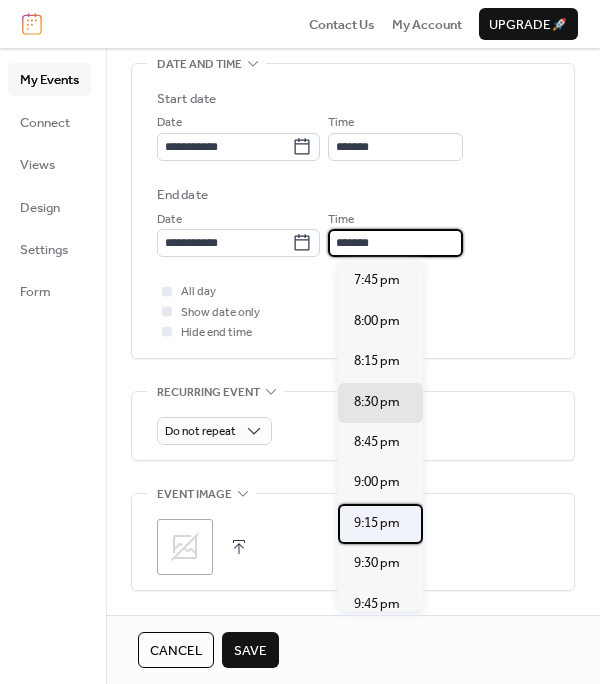 click on "9:15 pm" at bounding box center (377, 523) 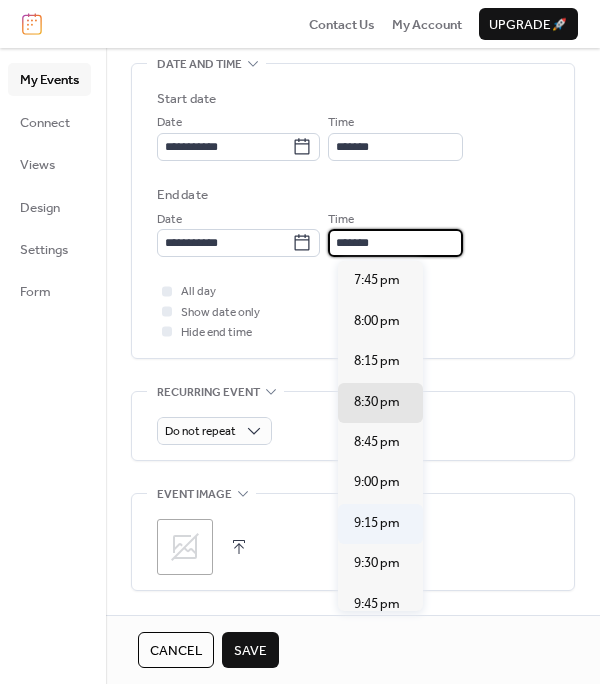 type on "*******" 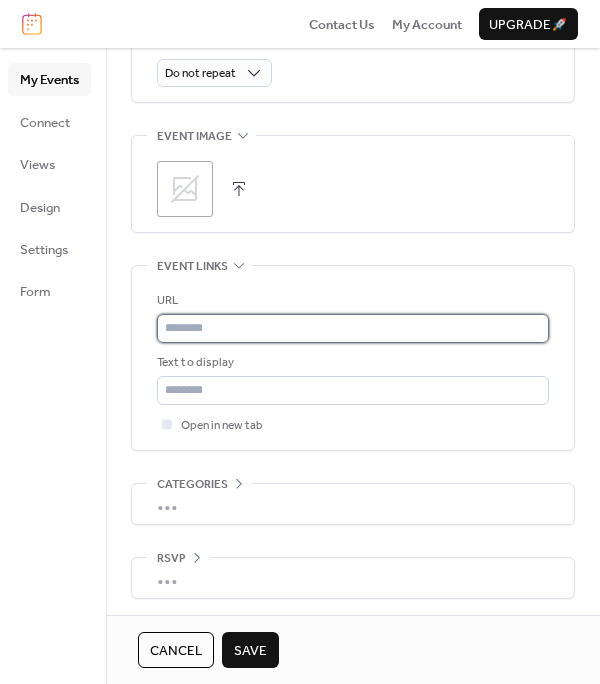 click at bounding box center [353, 328] 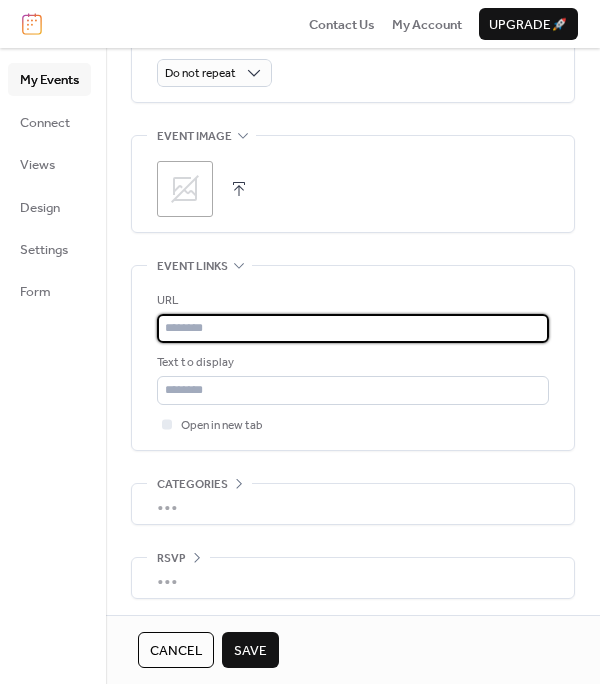 paste on "**********" 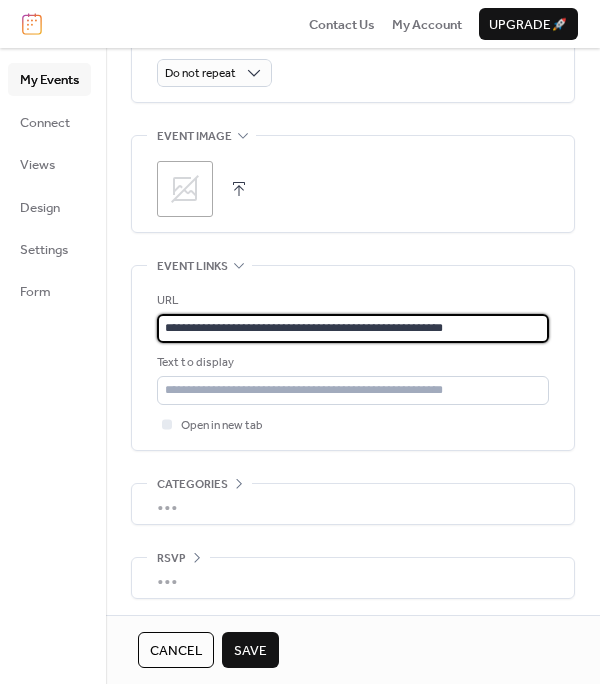 scroll, scrollTop: 980, scrollLeft: 0, axis: vertical 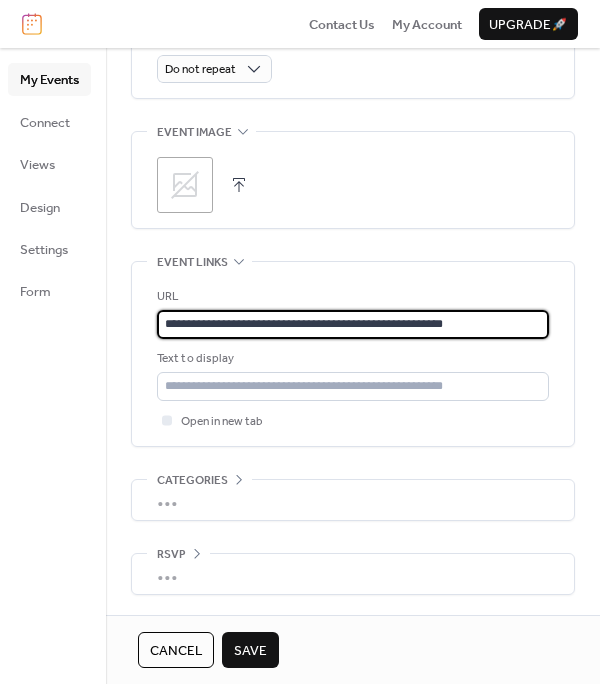 type on "**********" 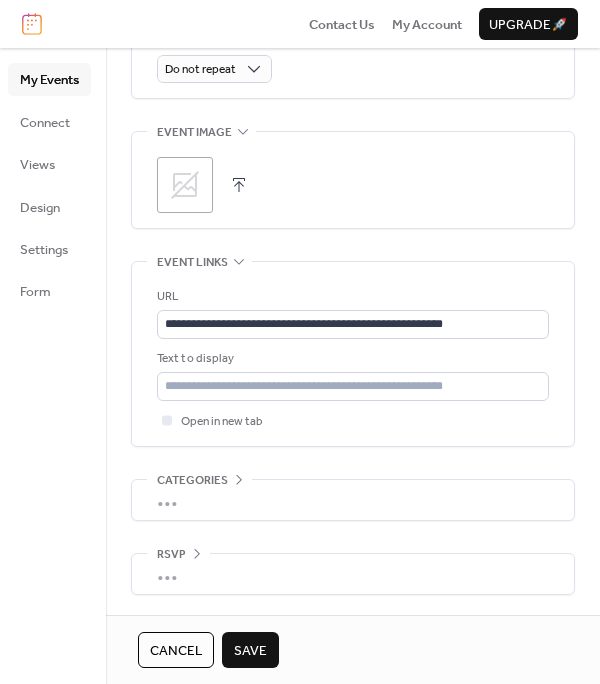 click on "Save" at bounding box center (250, 651) 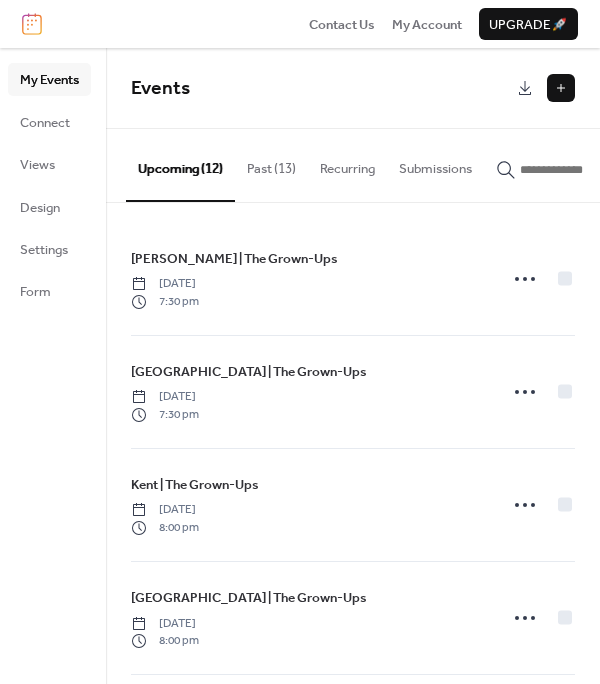 click at bounding box center [561, 88] 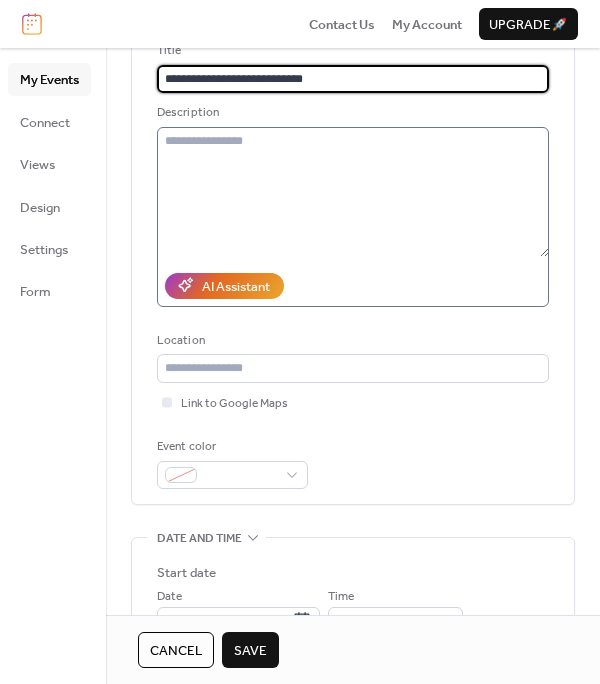 scroll, scrollTop: 203, scrollLeft: 0, axis: vertical 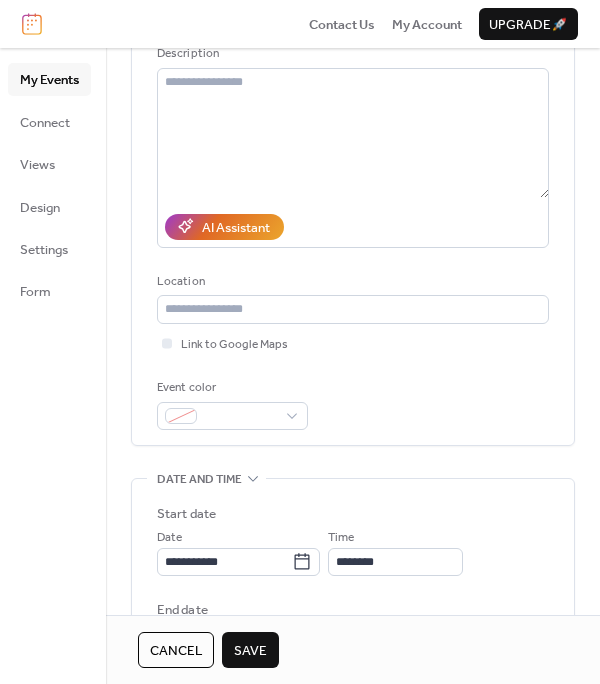 type on "**********" 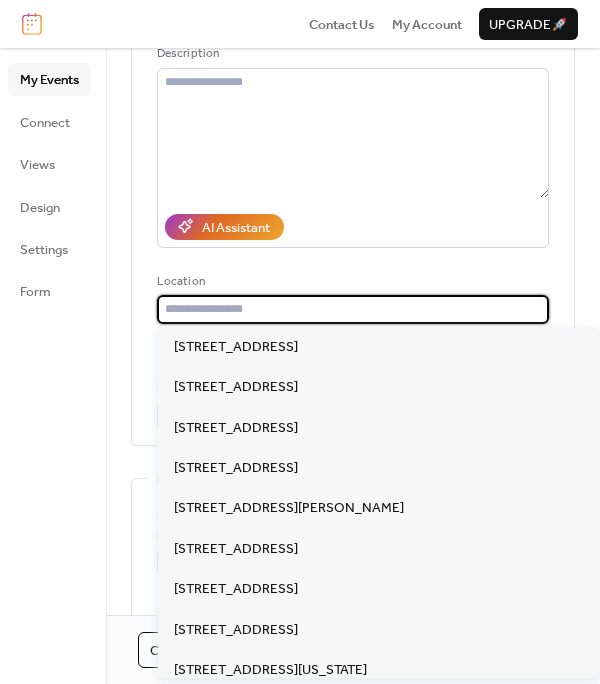 click at bounding box center [353, 309] 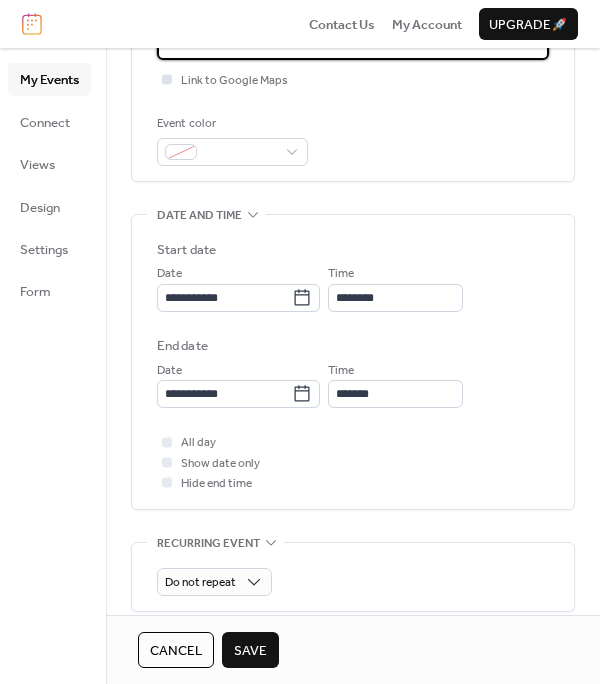 type on "**********" 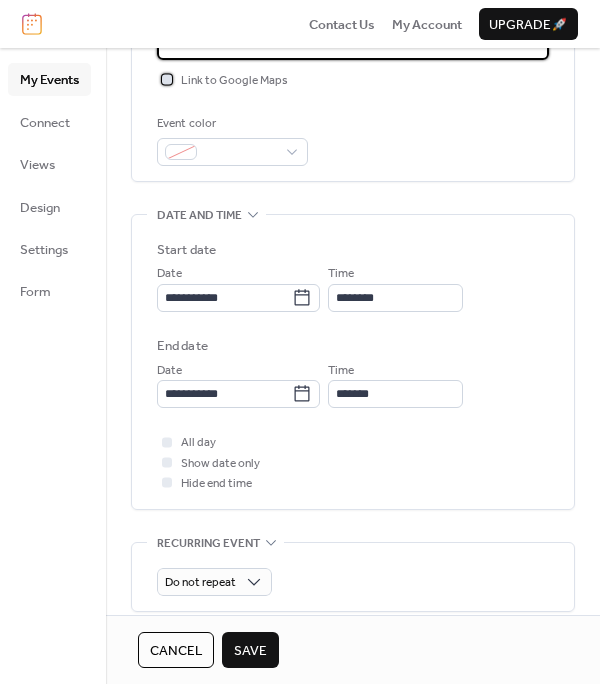 click on "Link to Google Maps" at bounding box center (234, 81) 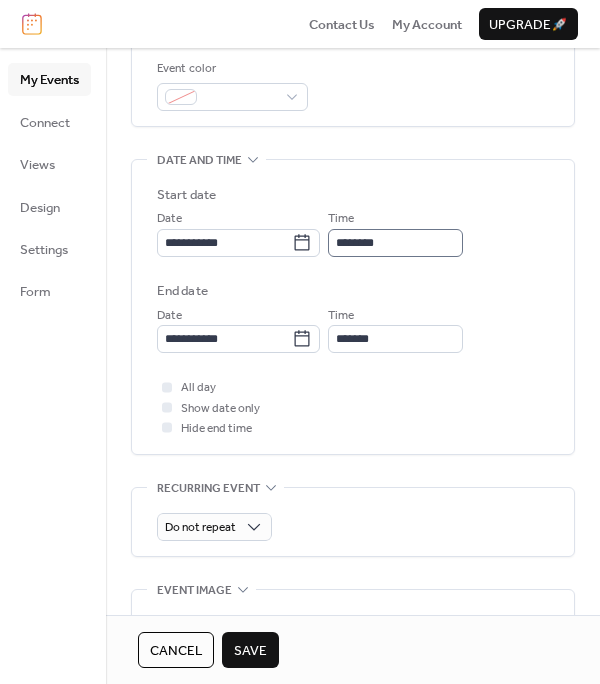 scroll, scrollTop: 525, scrollLeft: 0, axis: vertical 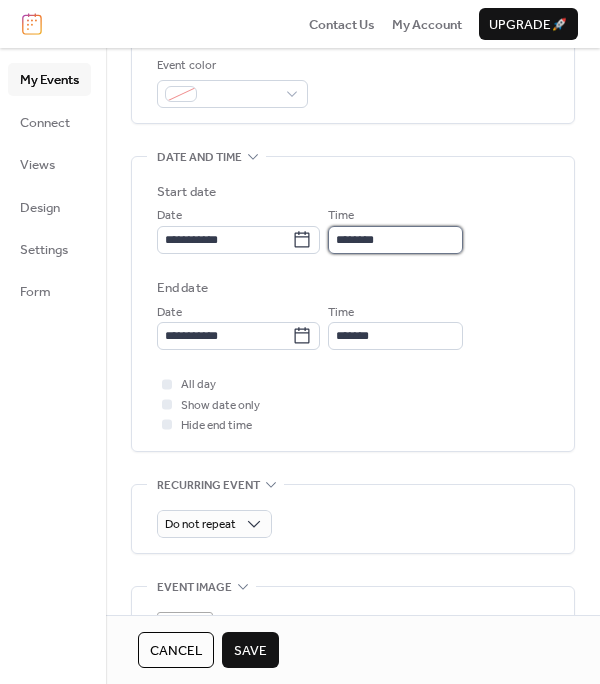 click on "********" at bounding box center (395, 240) 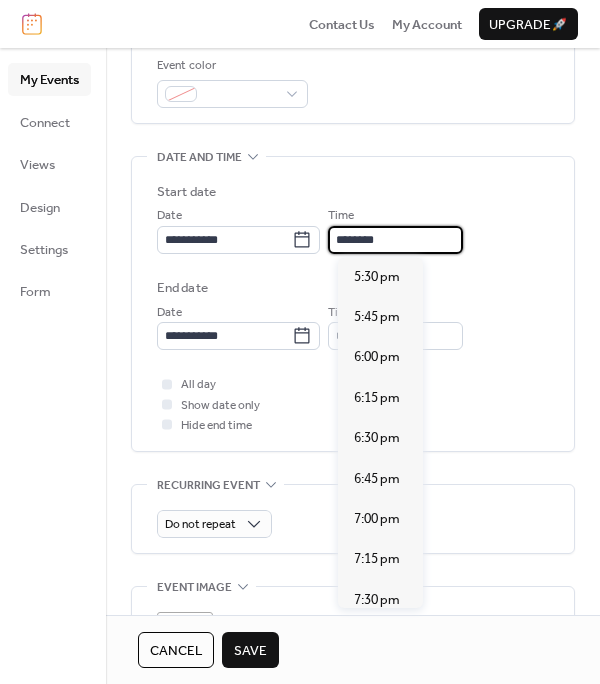 scroll, scrollTop: 2850, scrollLeft: 0, axis: vertical 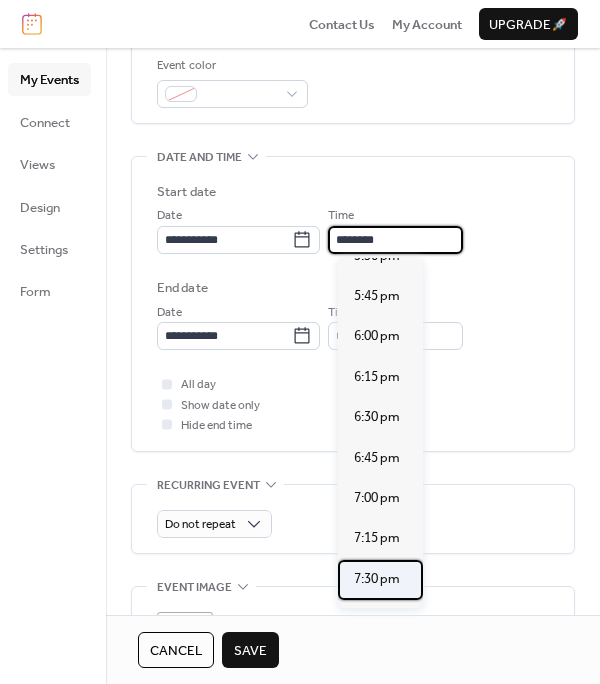 click on "7:30 pm" at bounding box center [380, 580] 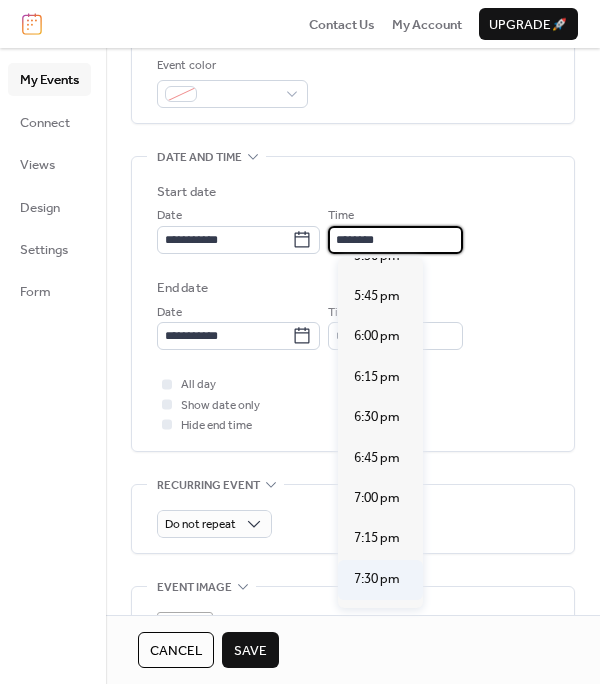 type on "*******" 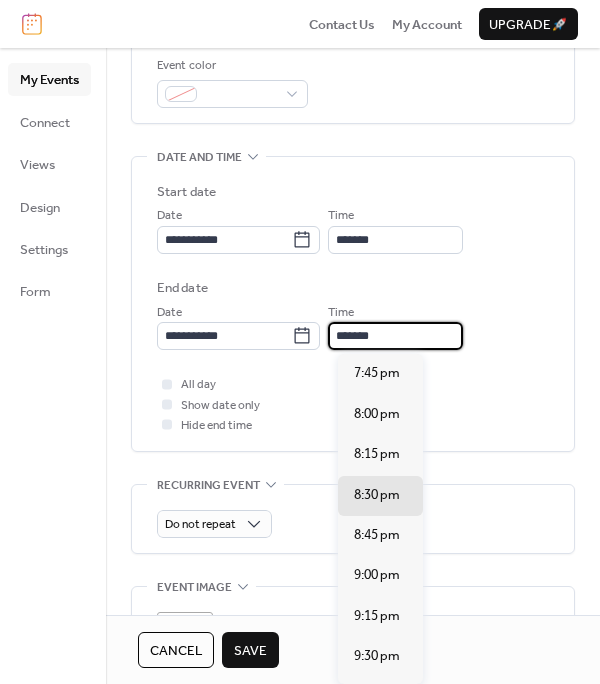 click on "*******" at bounding box center [395, 336] 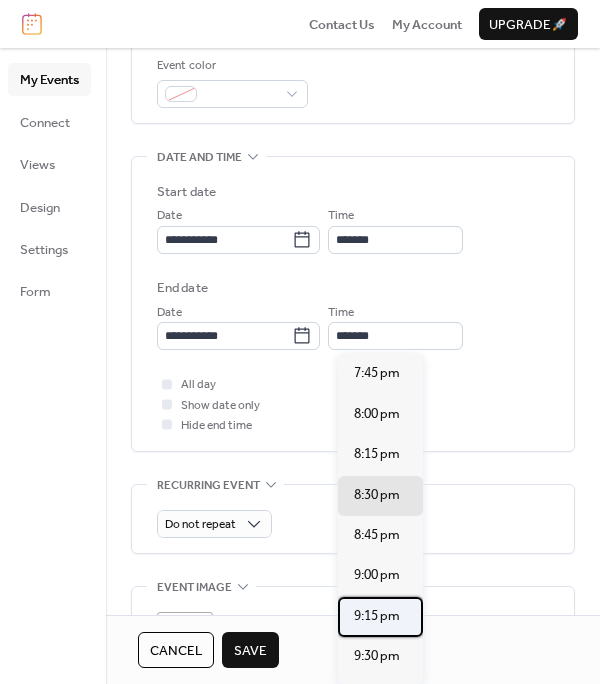 click on "9:15 pm" at bounding box center [377, 616] 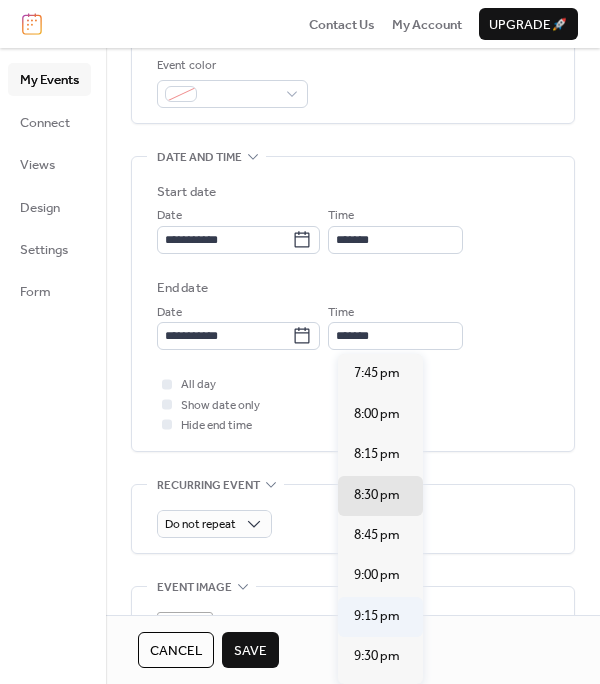 type on "*******" 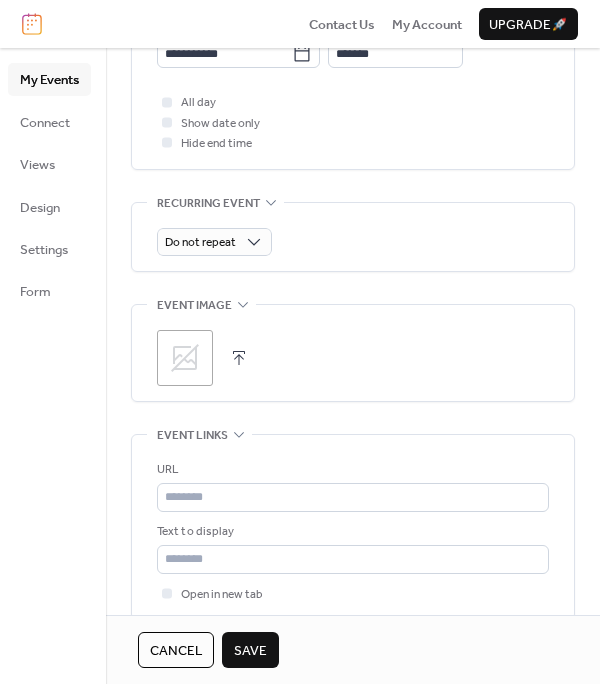 scroll, scrollTop: 849, scrollLeft: 0, axis: vertical 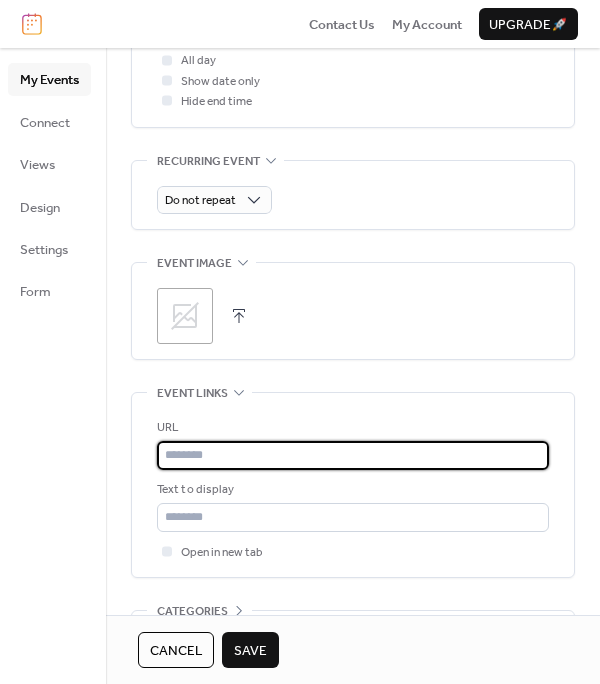 click at bounding box center [353, 455] 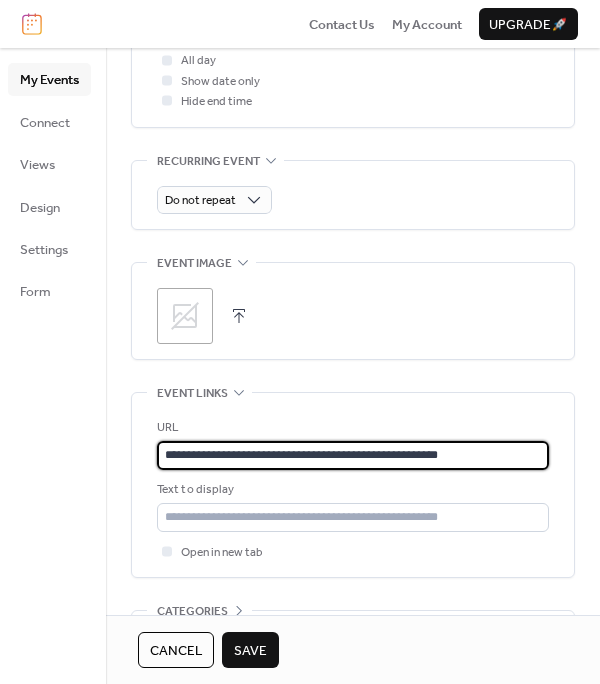 type on "**********" 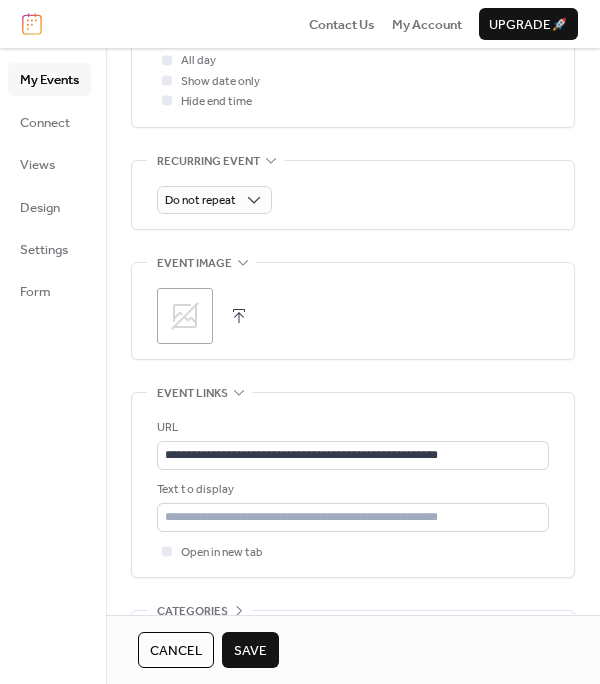 scroll, scrollTop: 0, scrollLeft: 0, axis: both 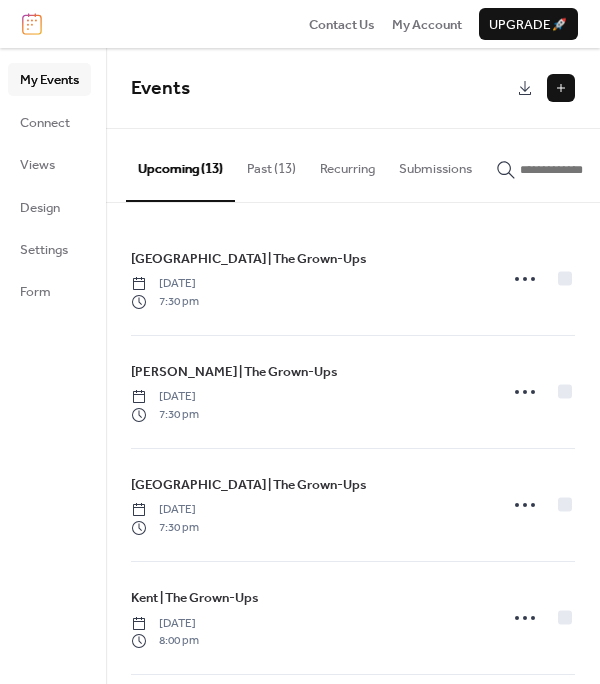 click at bounding box center (561, 88) 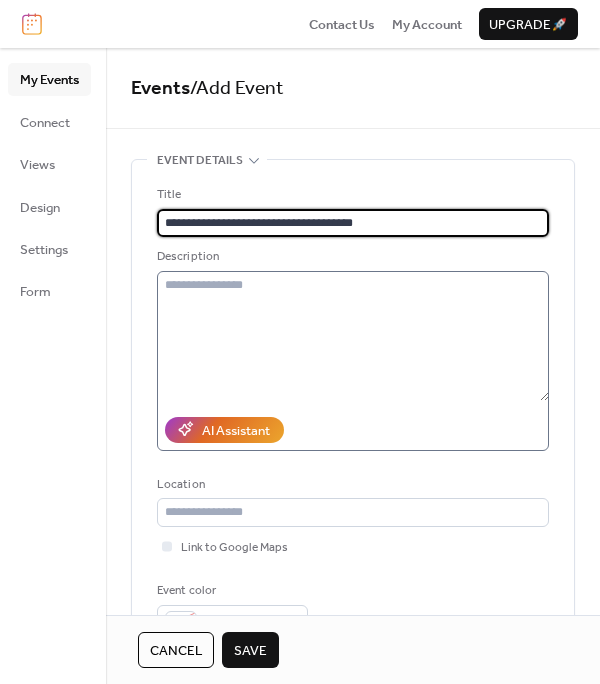 paste on "**********" 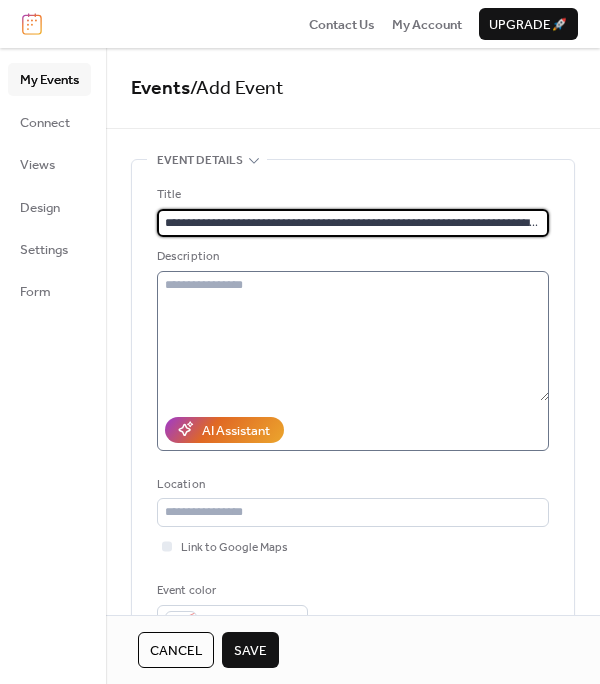 scroll, scrollTop: 0, scrollLeft: 120, axis: horizontal 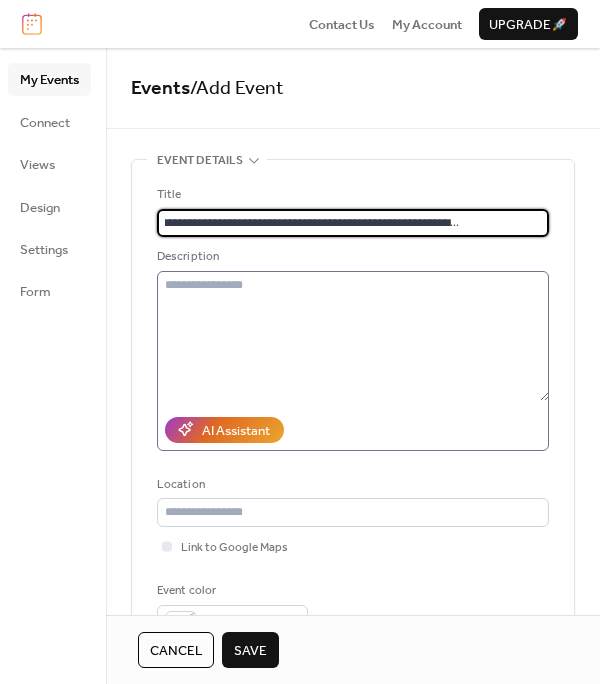 type on "**********" 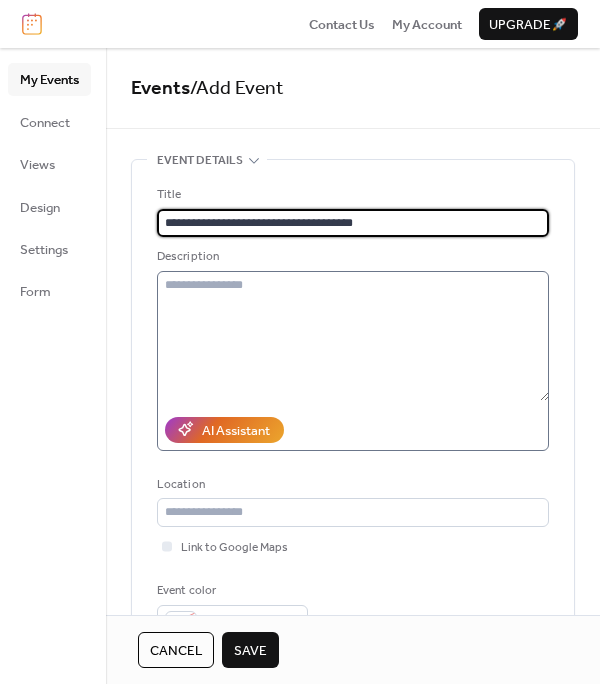 scroll, scrollTop: 0, scrollLeft: 0, axis: both 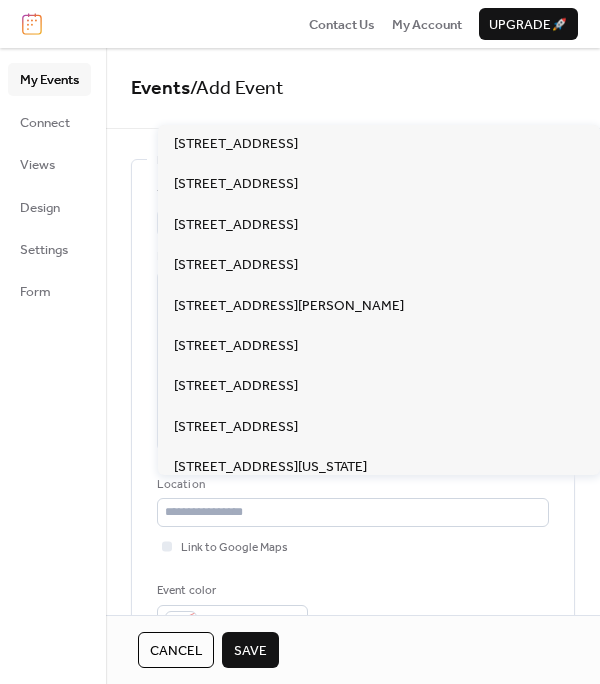 click on "Location" at bounding box center (353, 501) 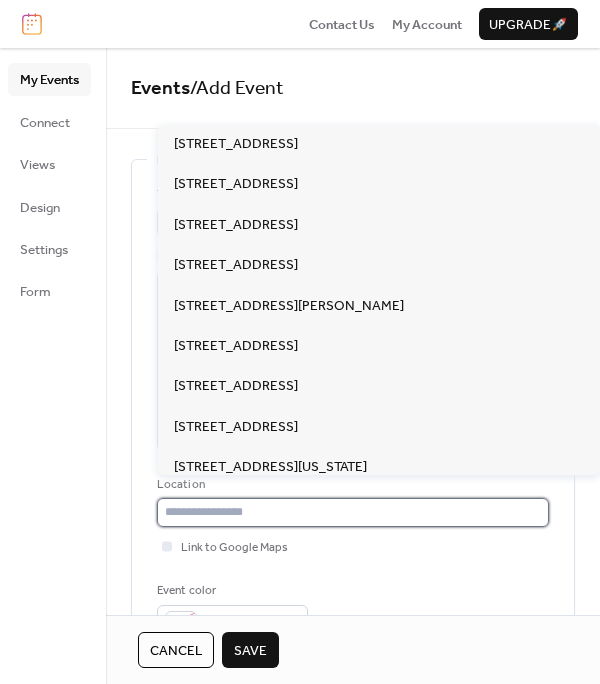click at bounding box center (353, 512) 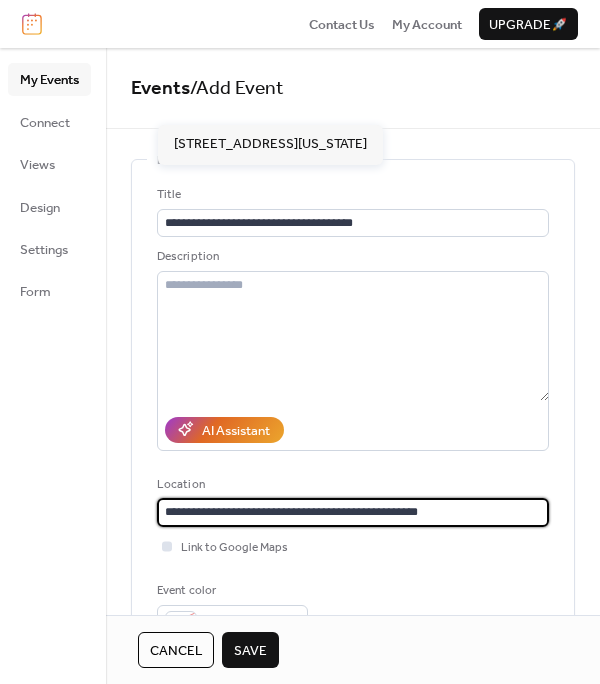 type on "**********" 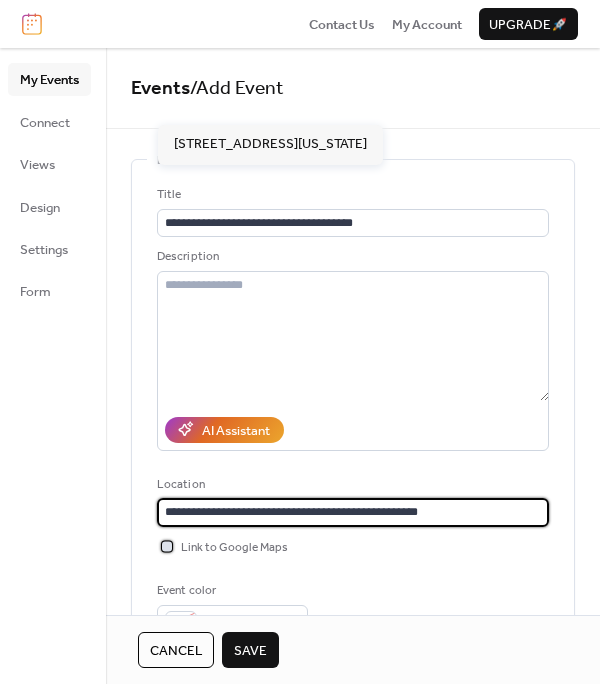 click on "Link to Google Maps" at bounding box center (234, 548) 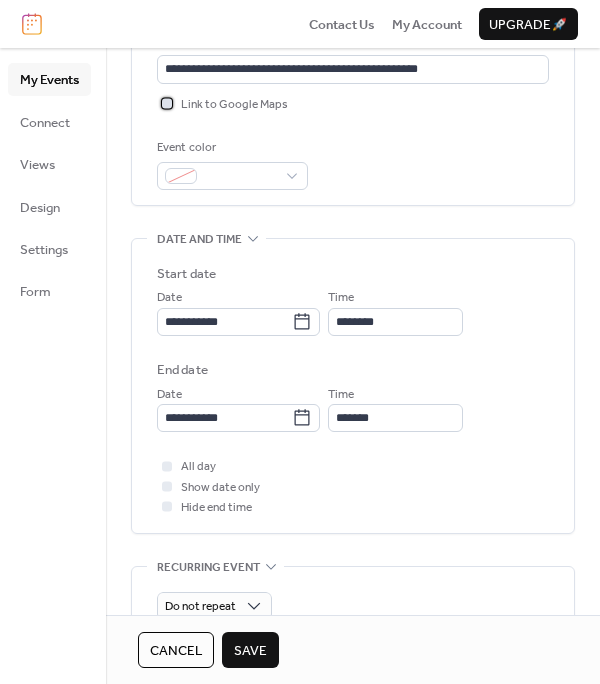 scroll, scrollTop: 467, scrollLeft: 0, axis: vertical 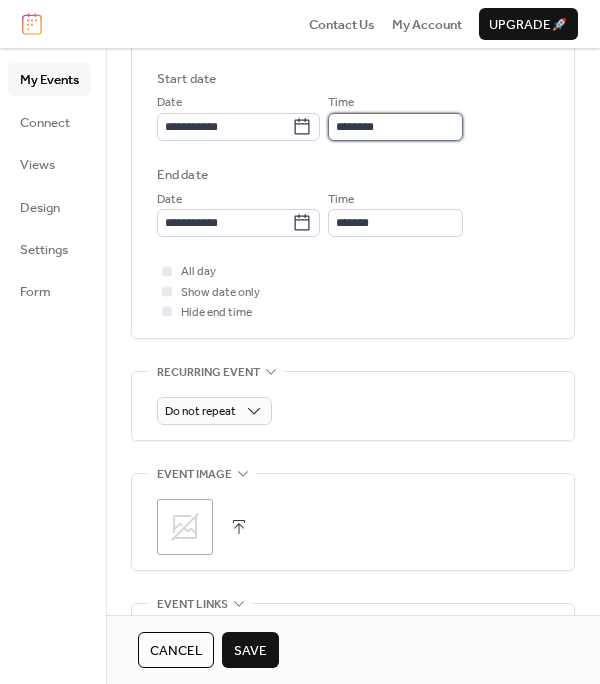 click on "********" at bounding box center (395, 127) 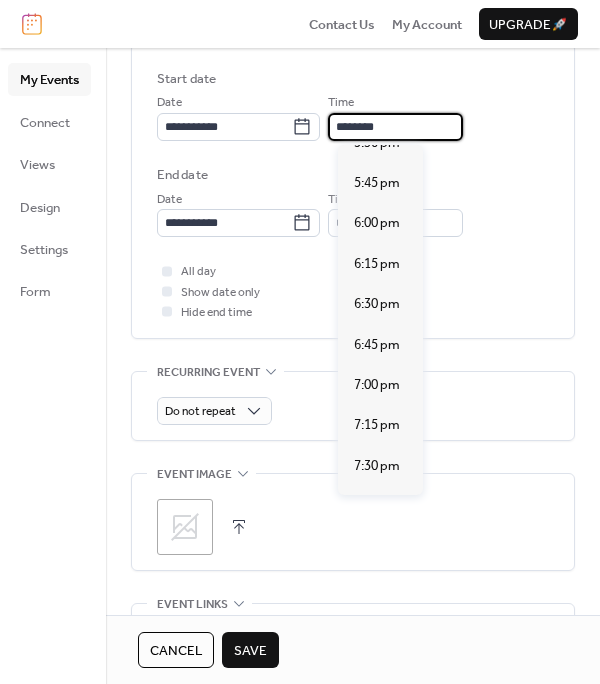 scroll, scrollTop: 2855, scrollLeft: 0, axis: vertical 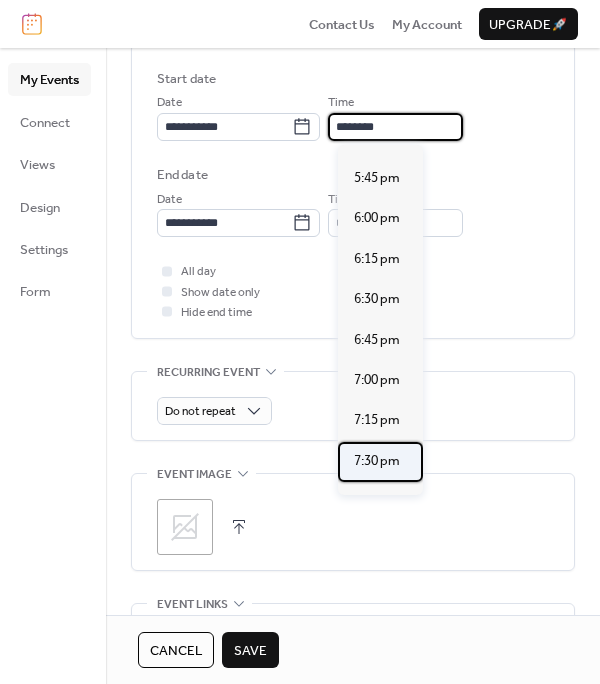 click on "7:30 pm" at bounding box center [380, 462] 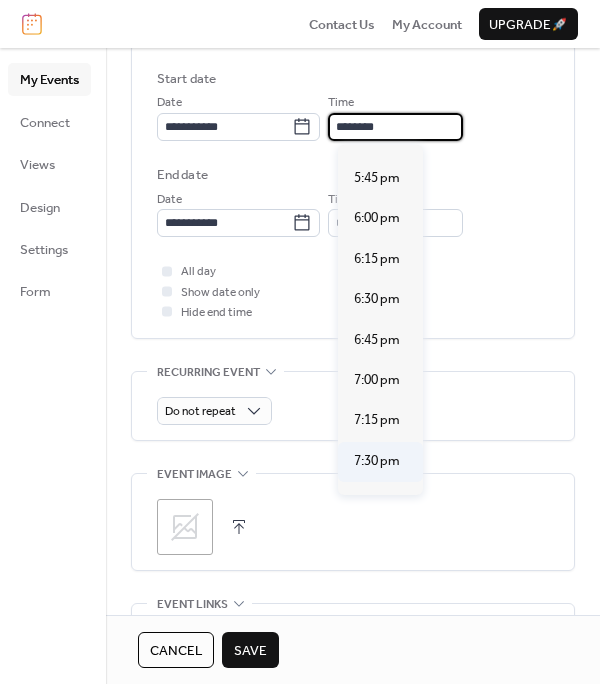 type on "*******" 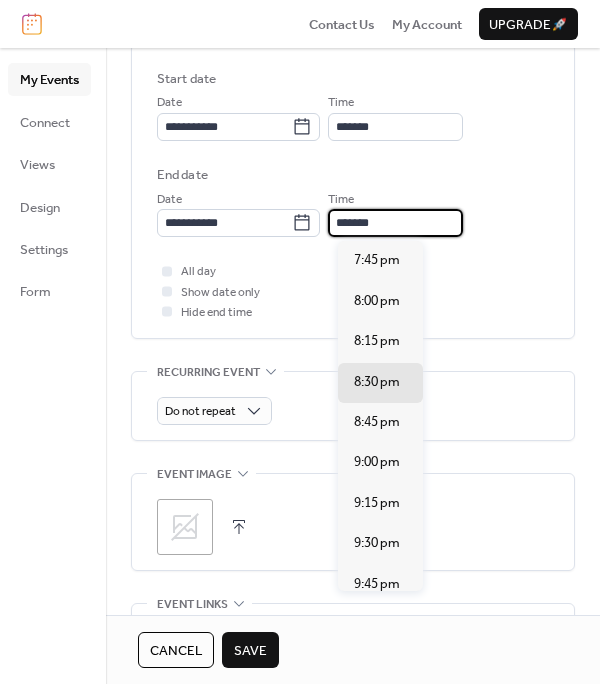 click on "*******" at bounding box center [395, 223] 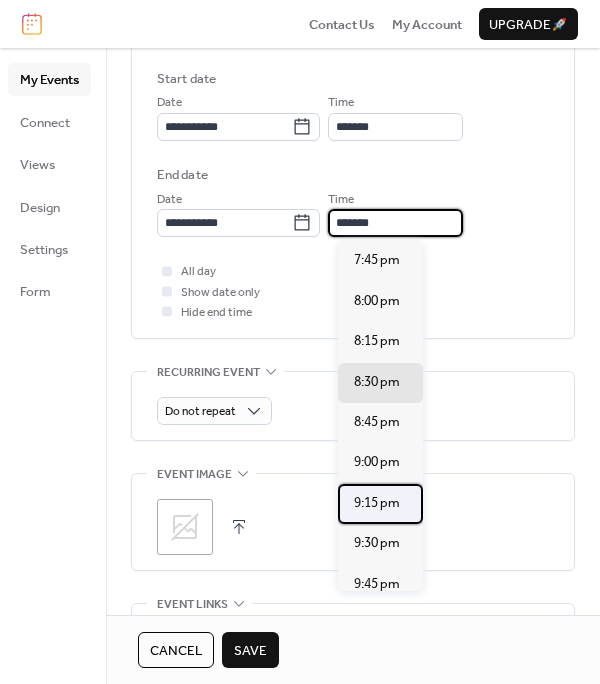 click on "9:15 pm" at bounding box center (380, 504) 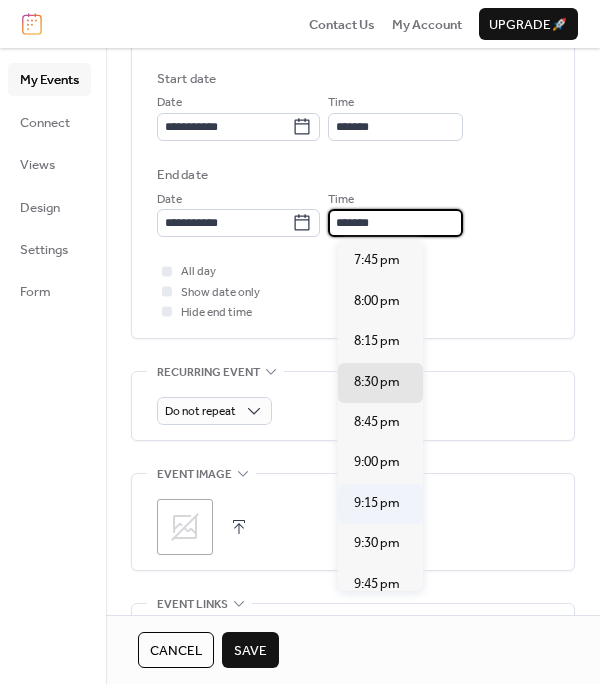 type on "*******" 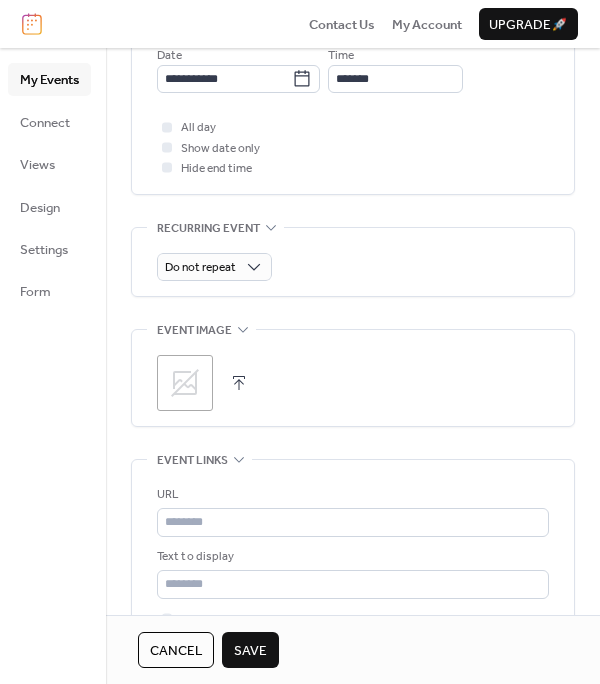 scroll, scrollTop: 942, scrollLeft: 0, axis: vertical 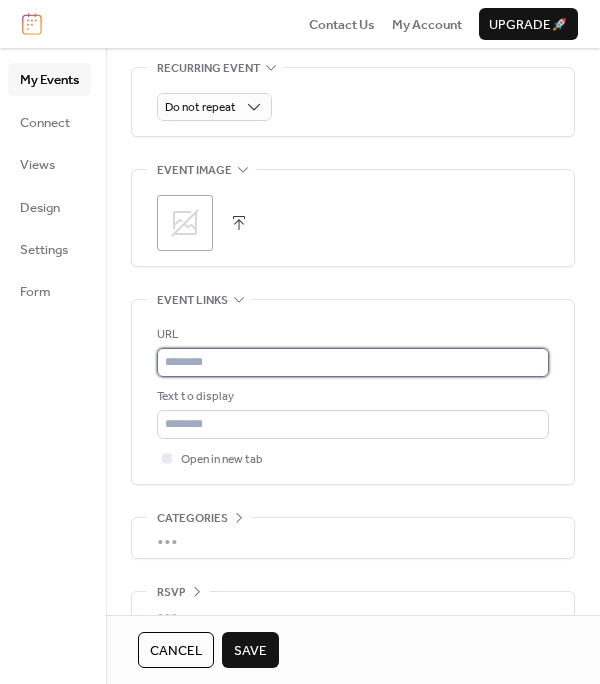 click at bounding box center (353, 362) 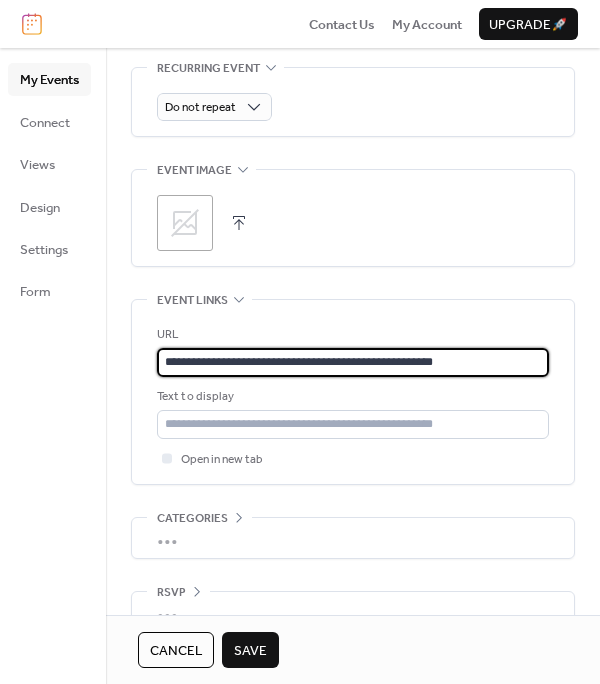 scroll, scrollTop: 980, scrollLeft: 0, axis: vertical 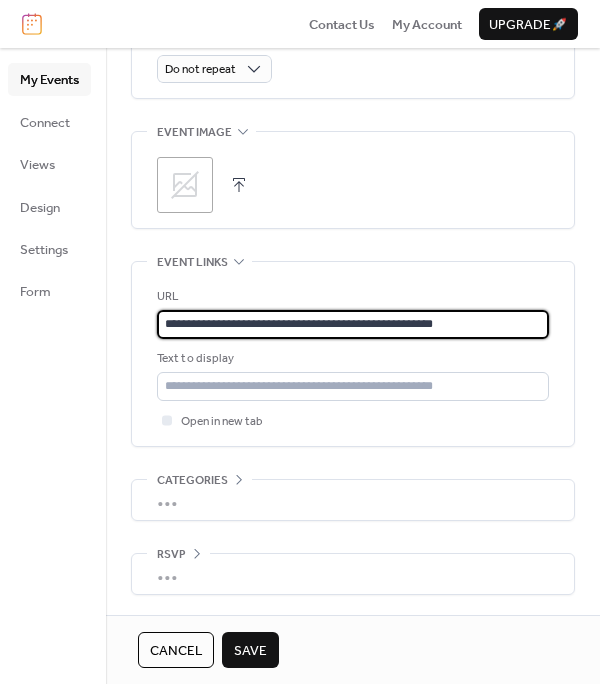 type on "**********" 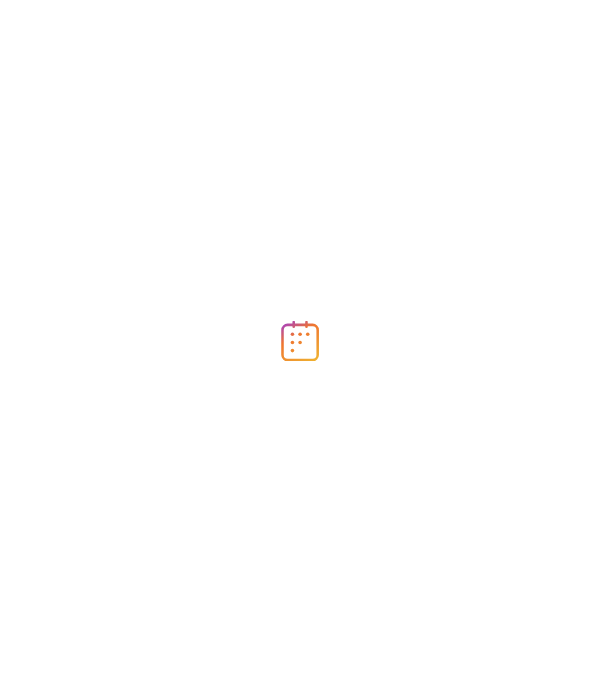 scroll, scrollTop: 0, scrollLeft: 0, axis: both 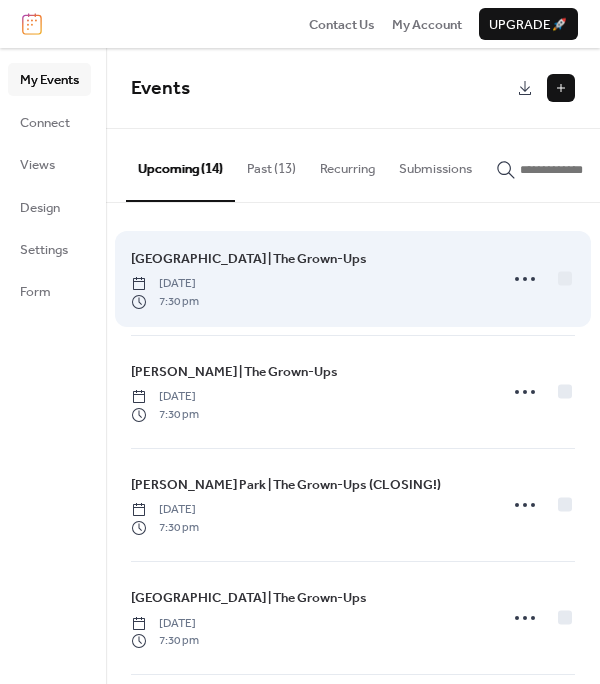 click on "[GEOGRAPHIC_DATA] | The Grown-Ups [DATE] 7:30 pm" at bounding box center (308, 279) 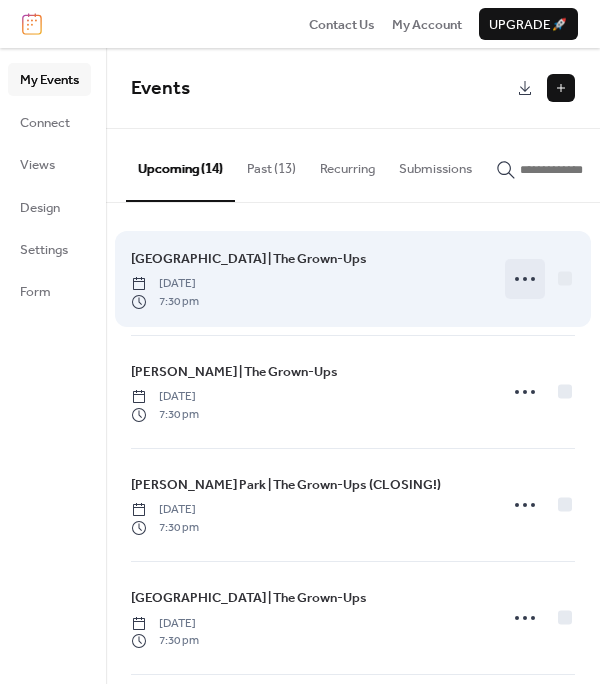 click 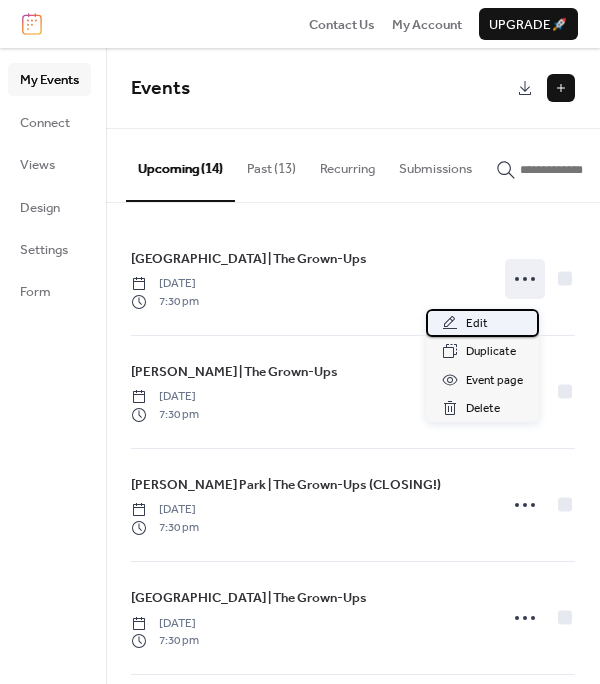 click on "Edit" at bounding box center [482, 323] 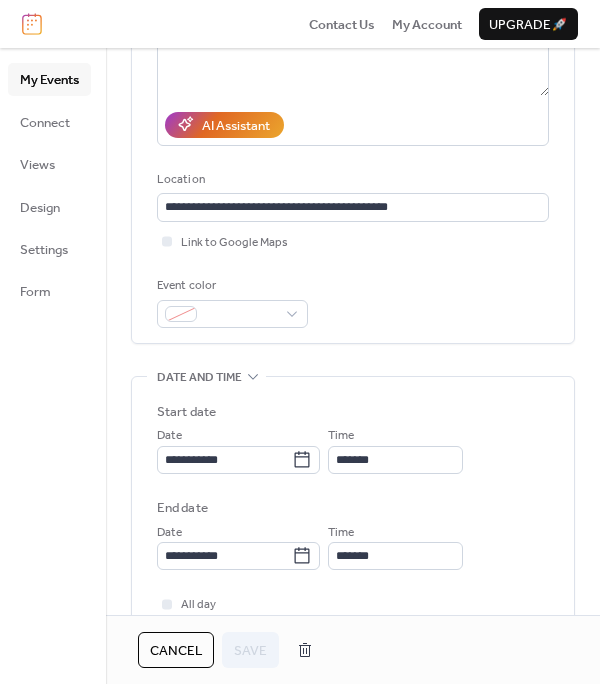 scroll, scrollTop: 355, scrollLeft: 0, axis: vertical 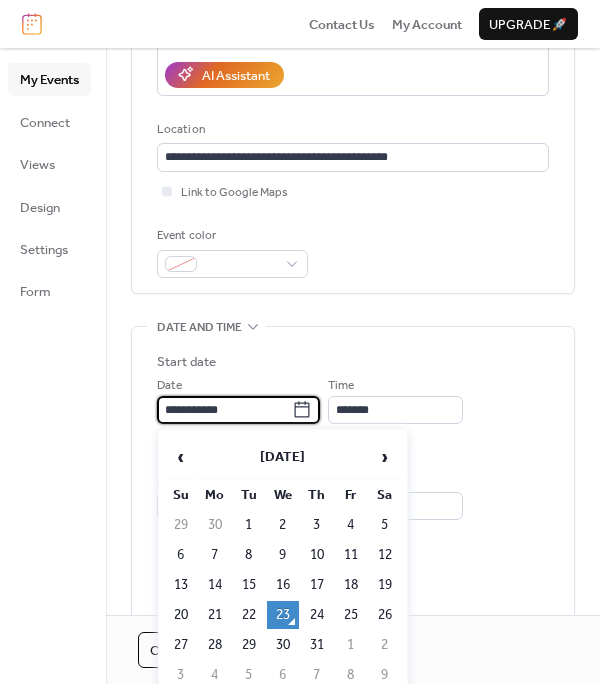 click on "**********" at bounding box center [224, 410] 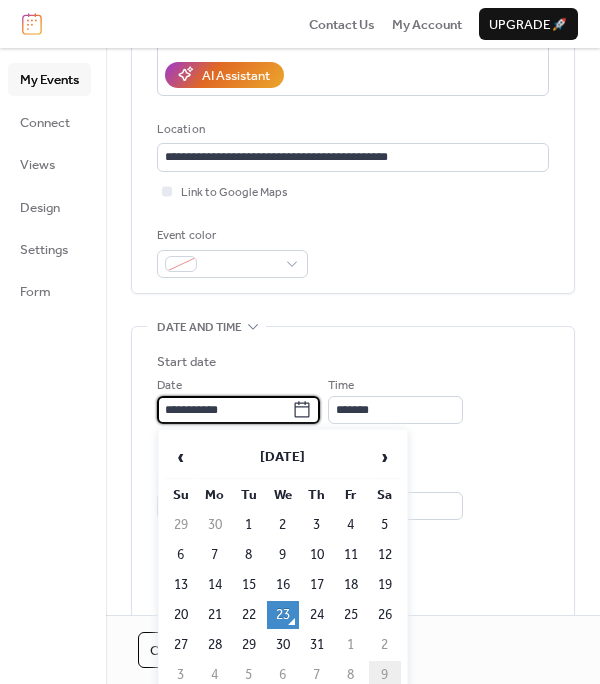 click on "9" at bounding box center (385, 675) 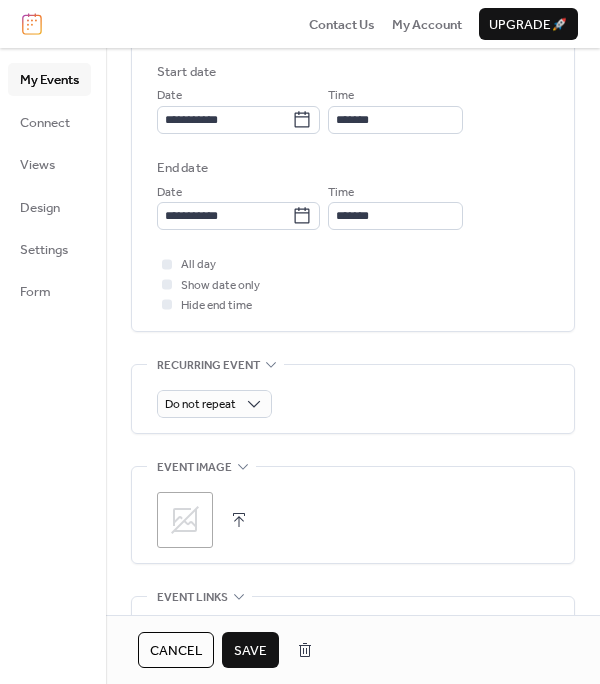 scroll, scrollTop: 980, scrollLeft: 0, axis: vertical 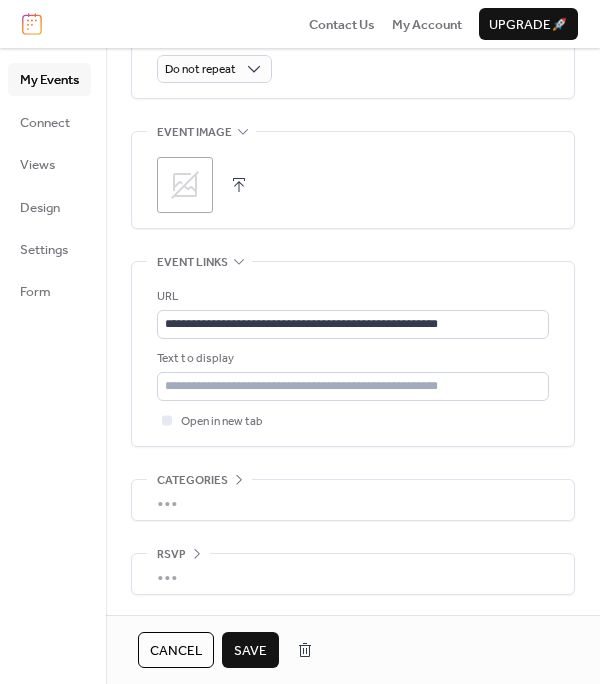 click on "Save" at bounding box center (250, 651) 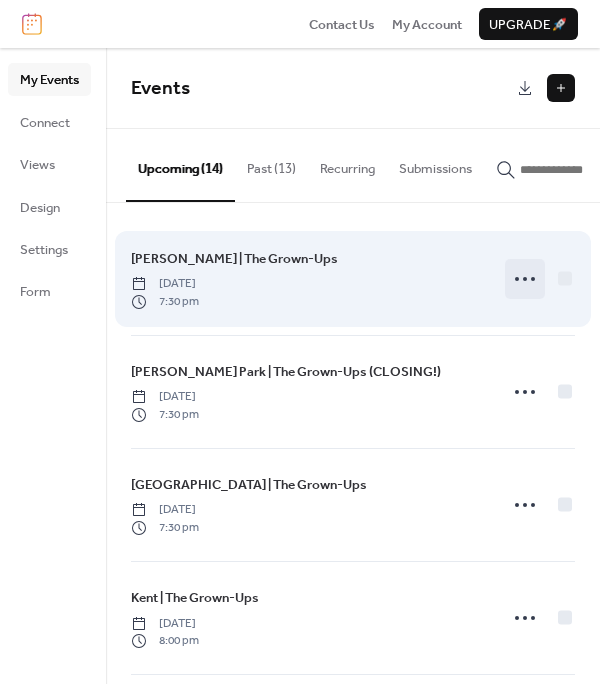 click 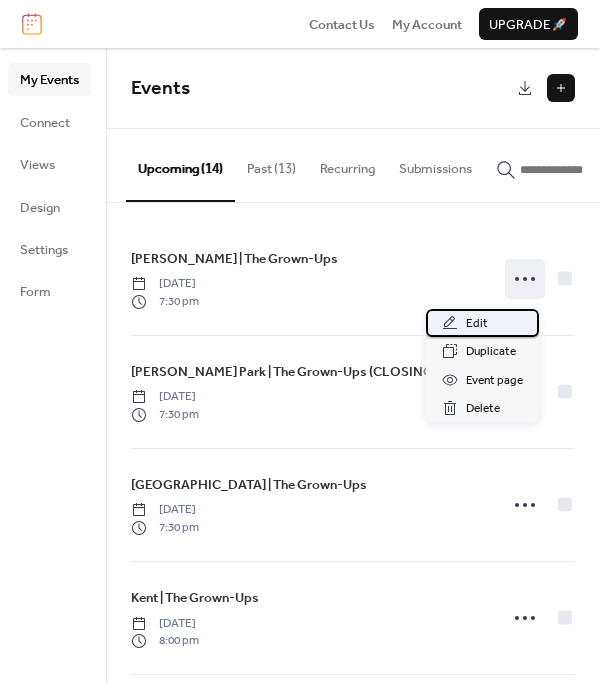 click on "Edit" at bounding box center (477, 324) 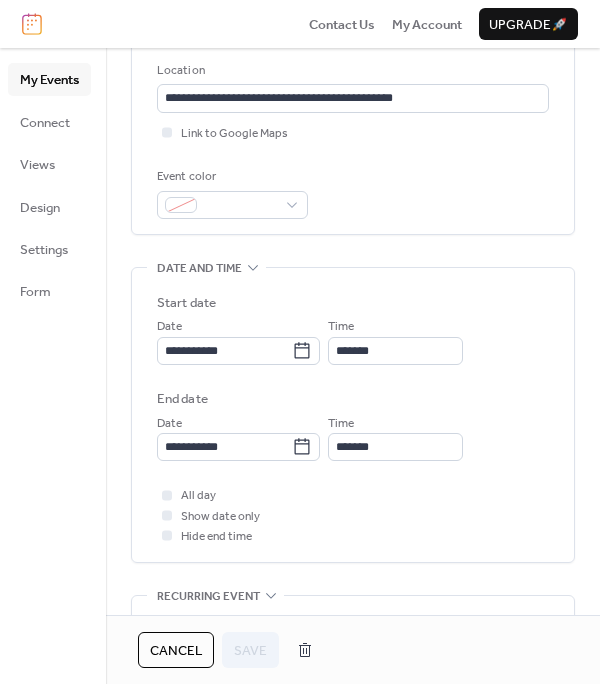 scroll, scrollTop: 467, scrollLeft: 0, axis: vertical 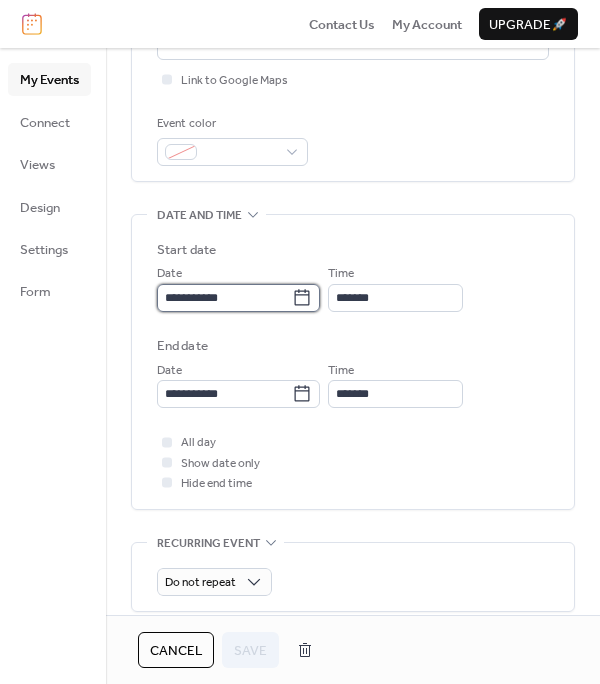 click on "**********" at bounding box center (224, 298) 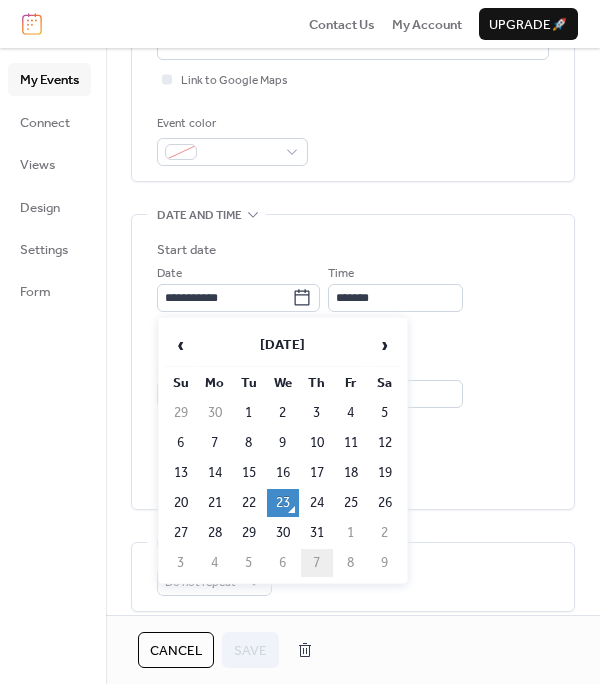 click on "7" at bounding box center [317, 563] 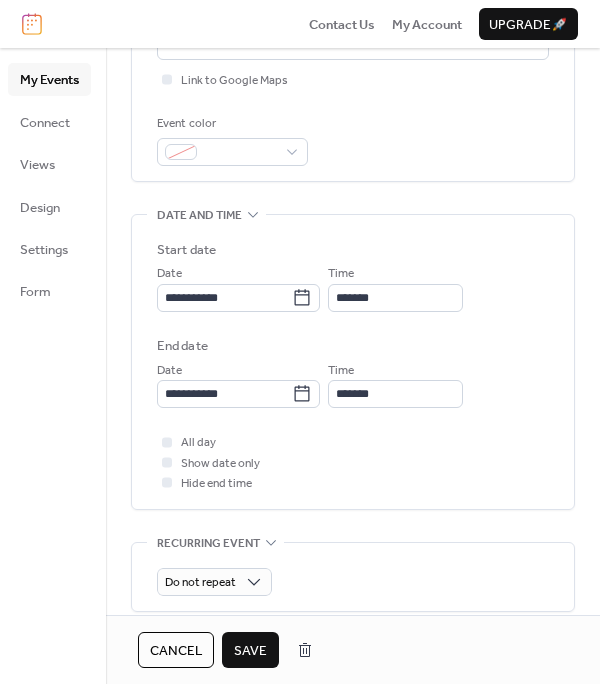 click on "Save" at bounding box center (250, 651) 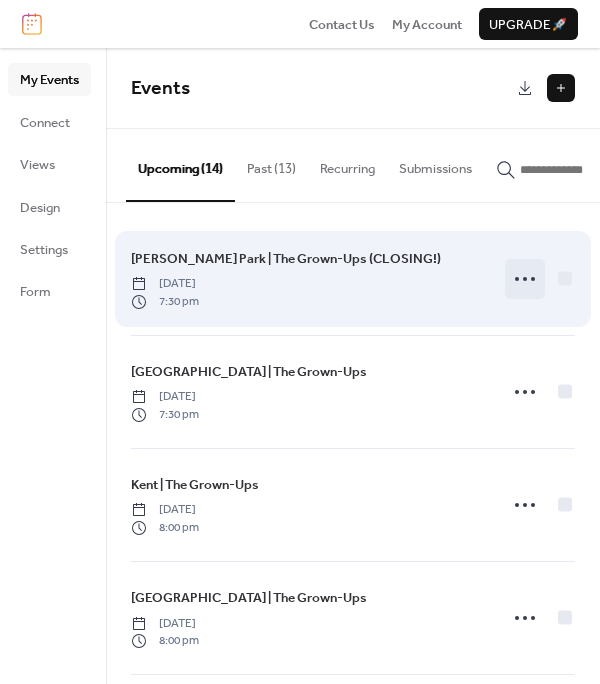 click 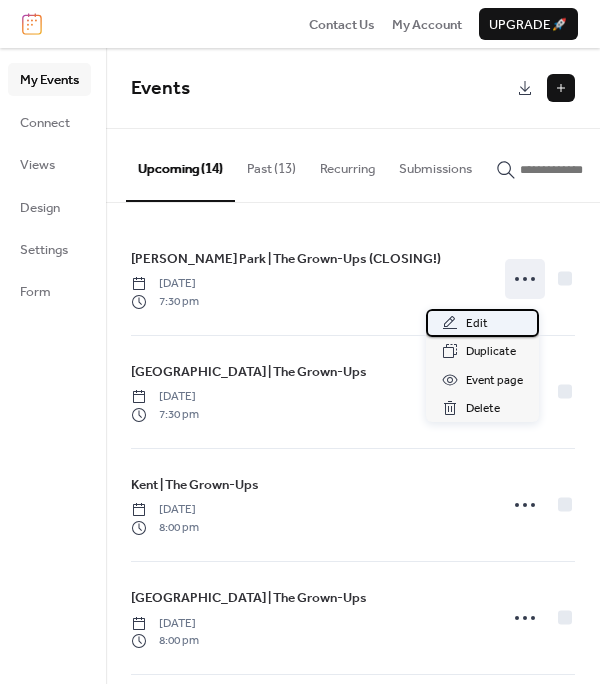 click on "Edit" at bounding box center (477, 324) 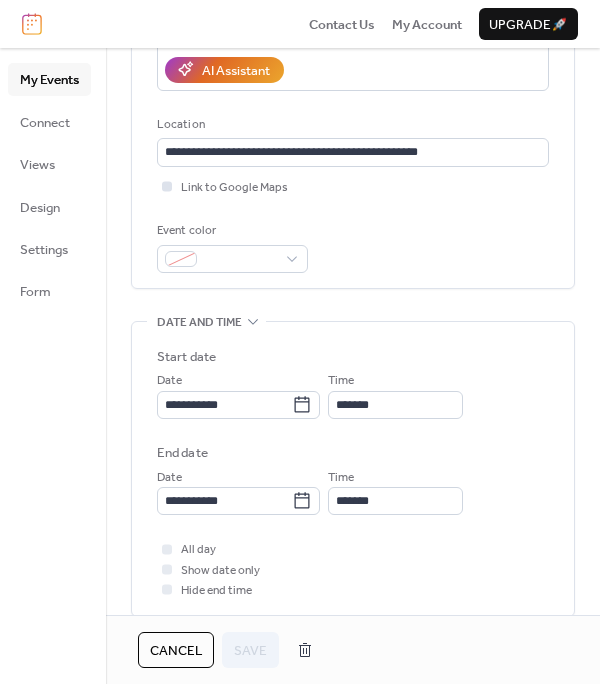scroll, scrollTop: 371, scrollLeft: 0, axis: vertical 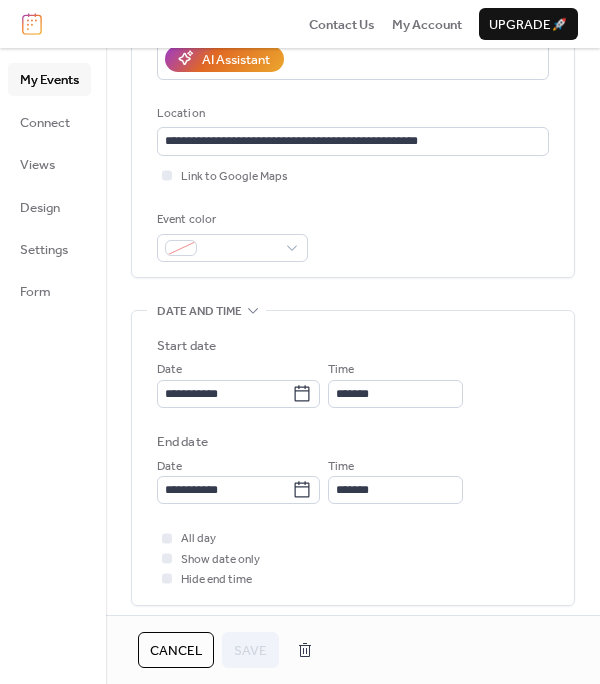 click on "**********" at bounding box center [238, 383] 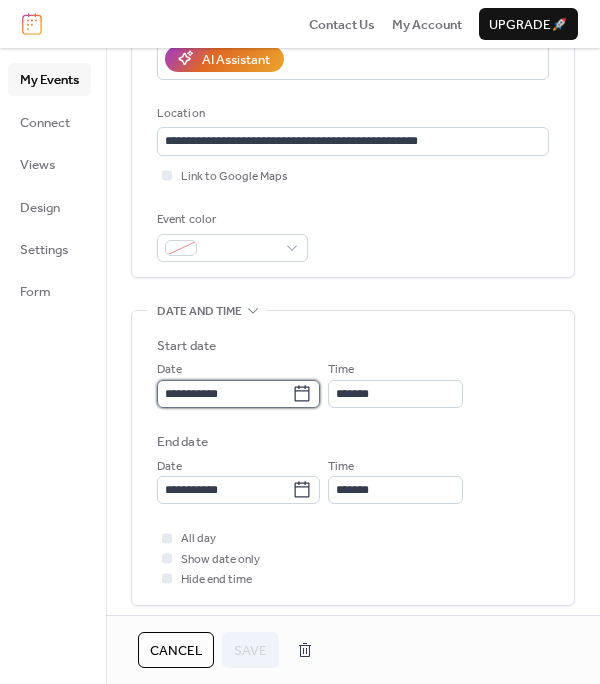 click on "**********" at bounding box center [224, 394] 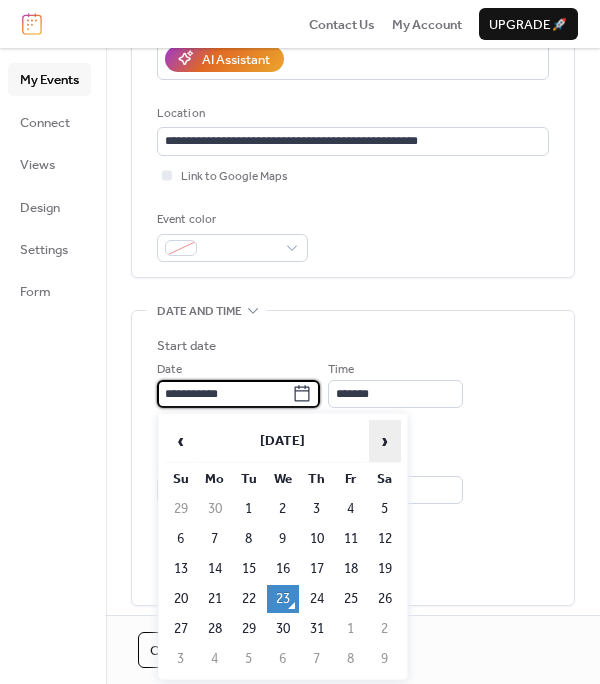 click on "›" at bounding box center [385, 441] 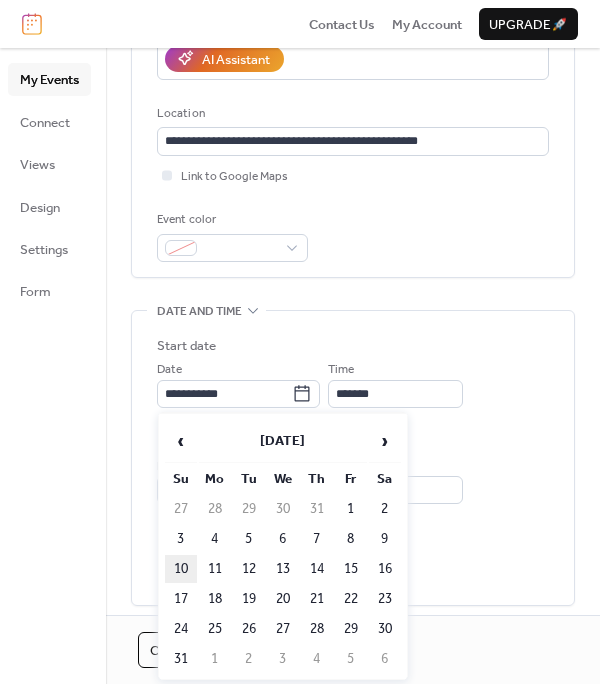 click on "10" at bounding box center (181, 569) 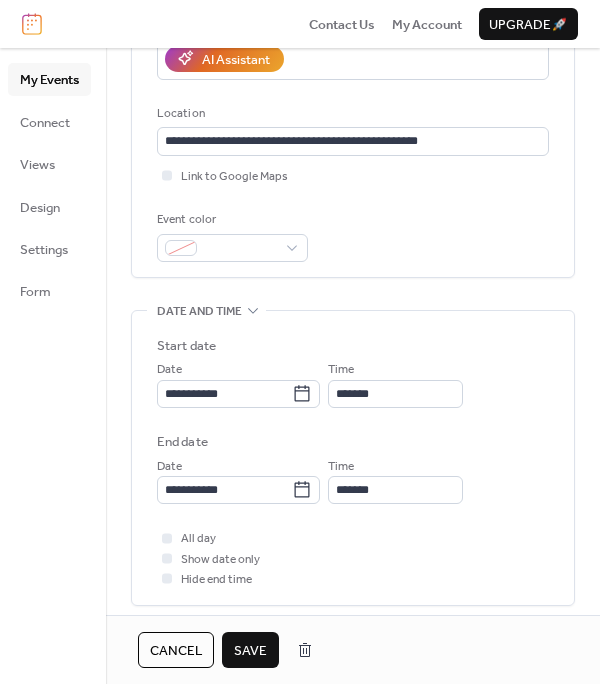 click on "Save" at bounding box center [250, 650] 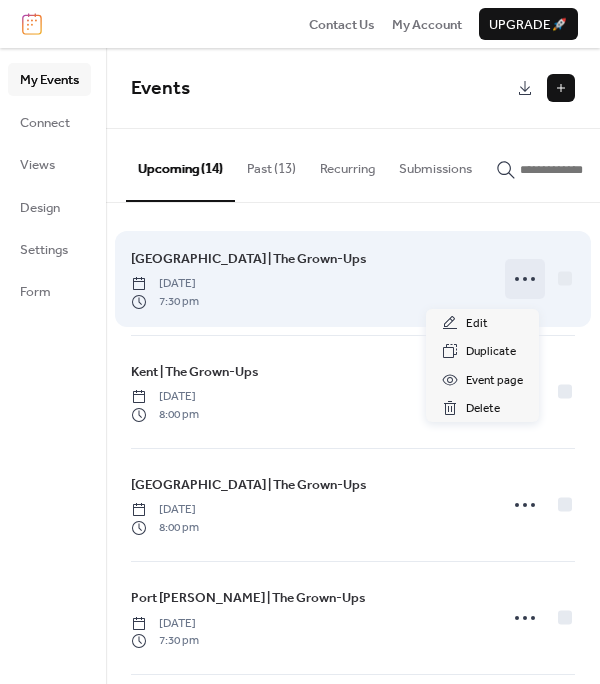 click 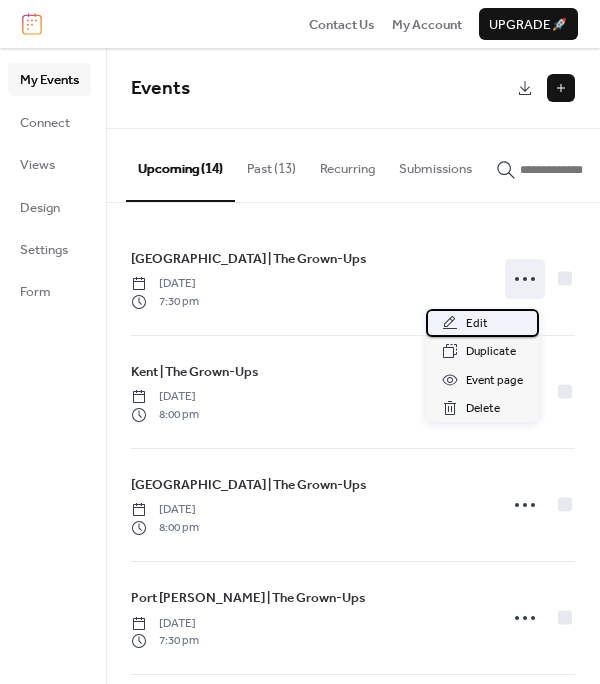 click on "Edit" at bounding box center [482, 323] 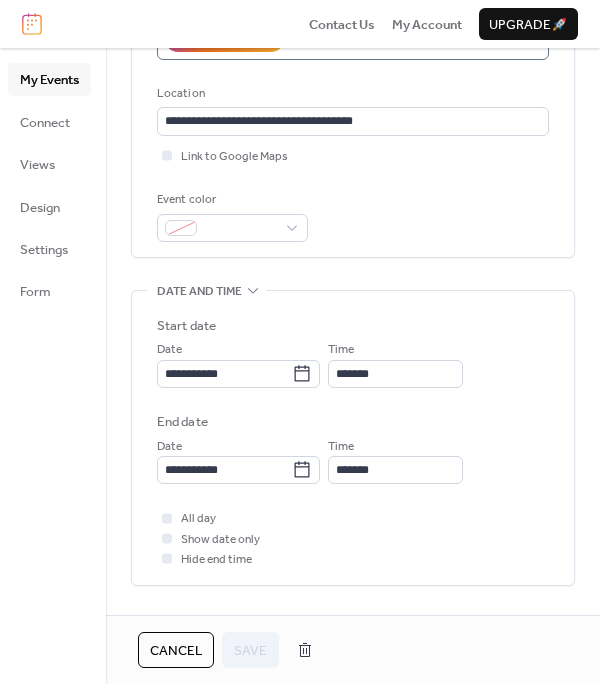 scroll, scrollTop: 400, scrollLeft: 0, axis: vertical 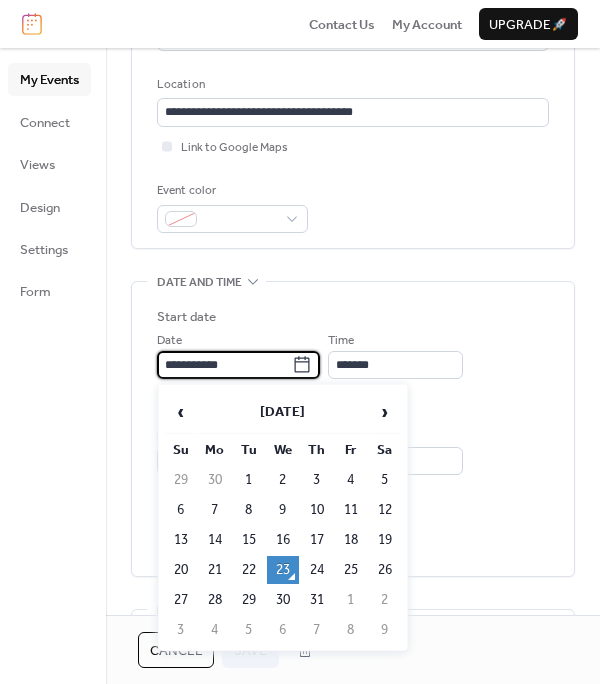 click on "**********" at bounding box center (224, 365) 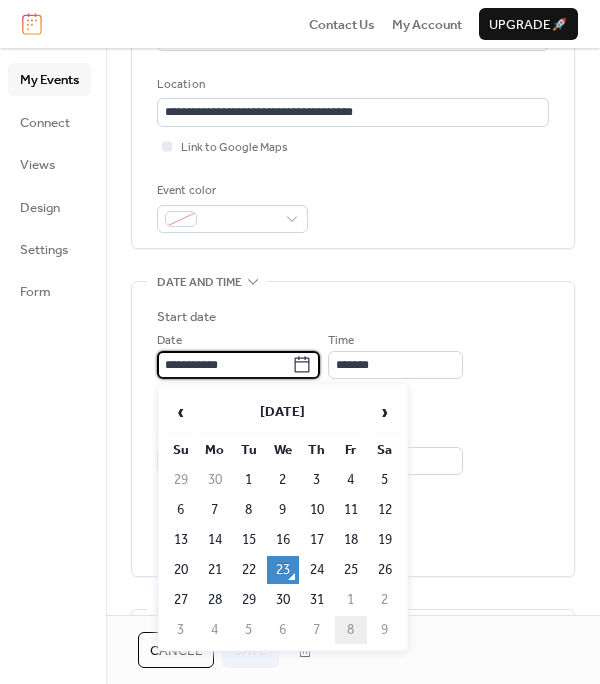 click on "8" at bounding box center (351, 630) 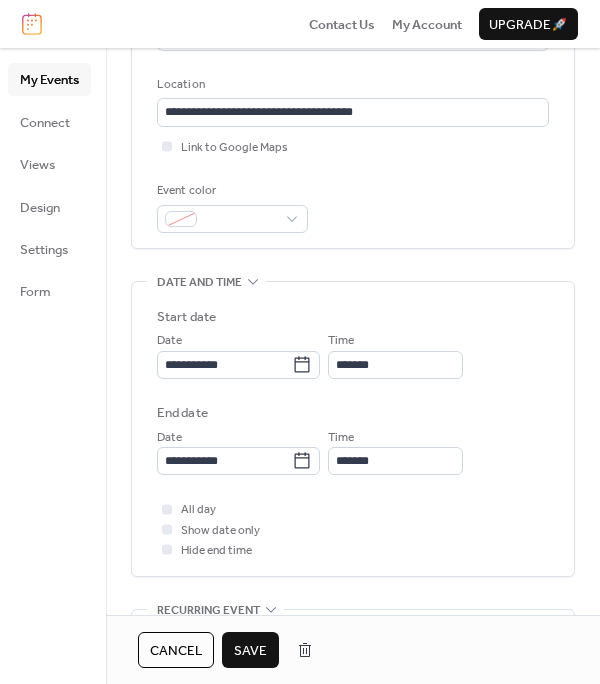 click on "Save" at bounding box center (250, 651) 